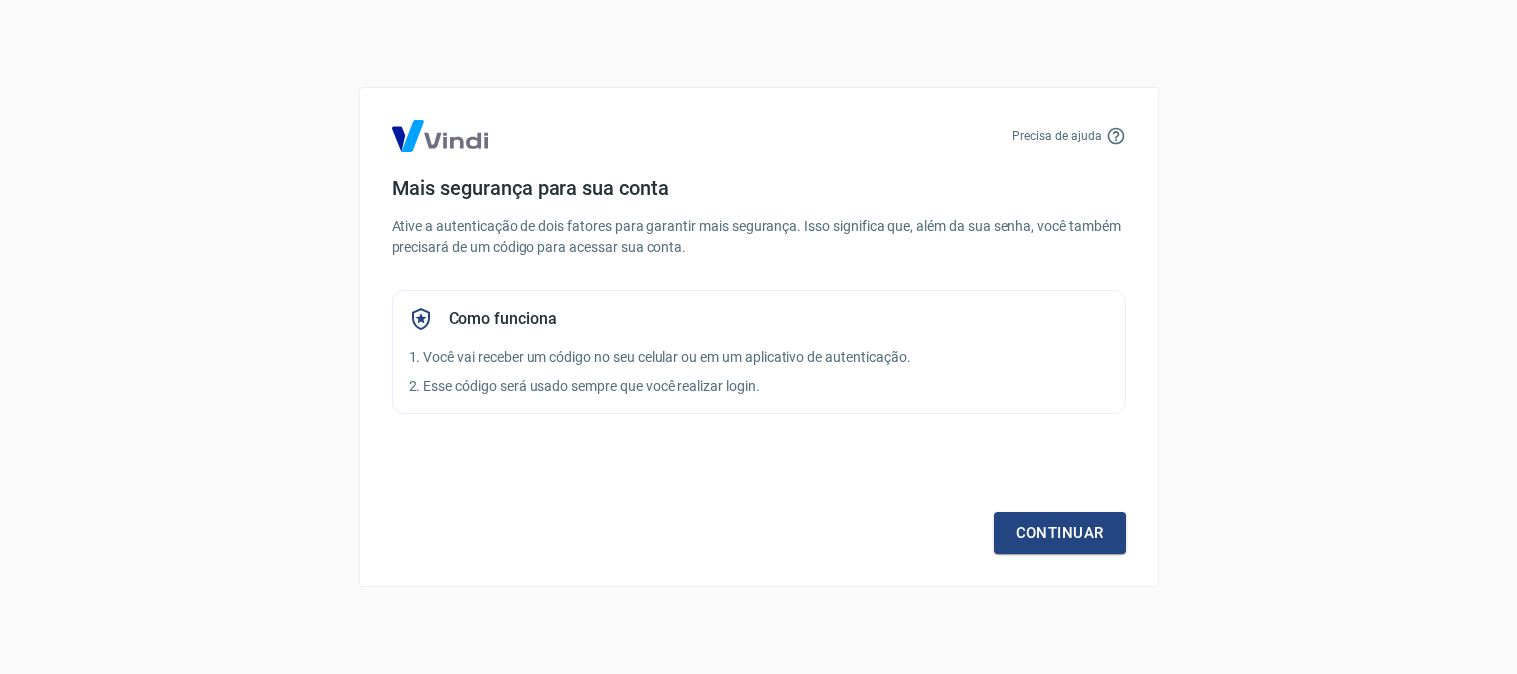 scroll, scrollTop: 0, scrollLeft: 0, axis: both 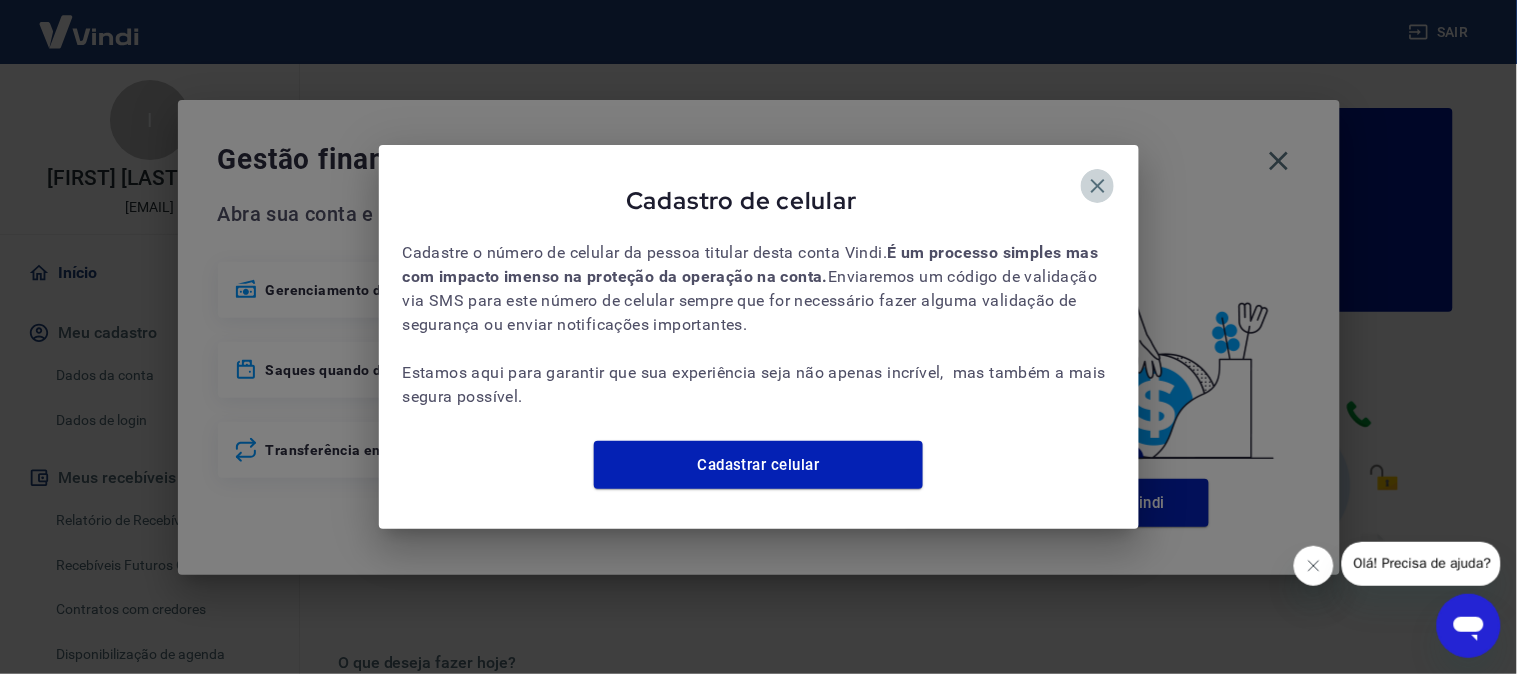 drag, startPoint x: 1101, startPoint y: 165, endPoint x: 1144, endPoint y: 167, distance: 43.046486 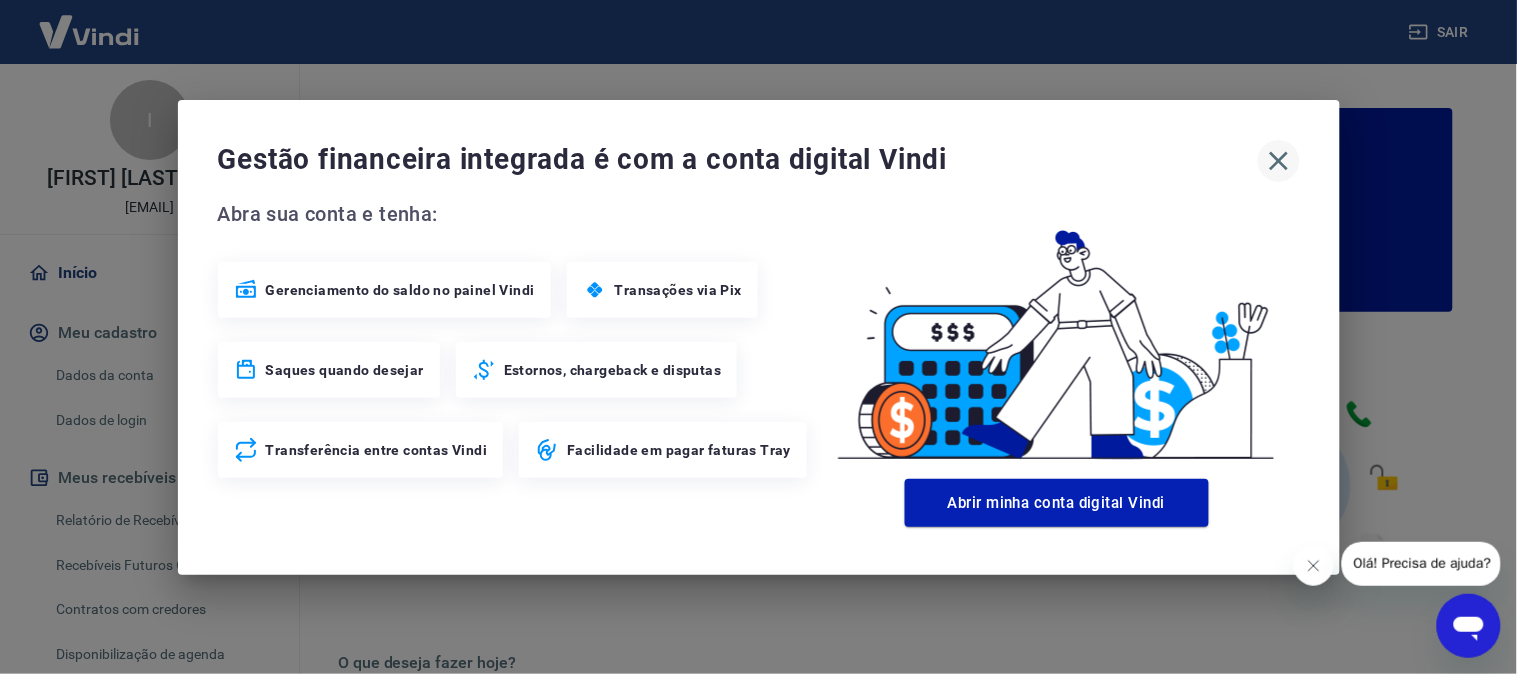 click on "Gestão financeira integrada é com a conta digital Vindi" at bounding box center (759, 161) 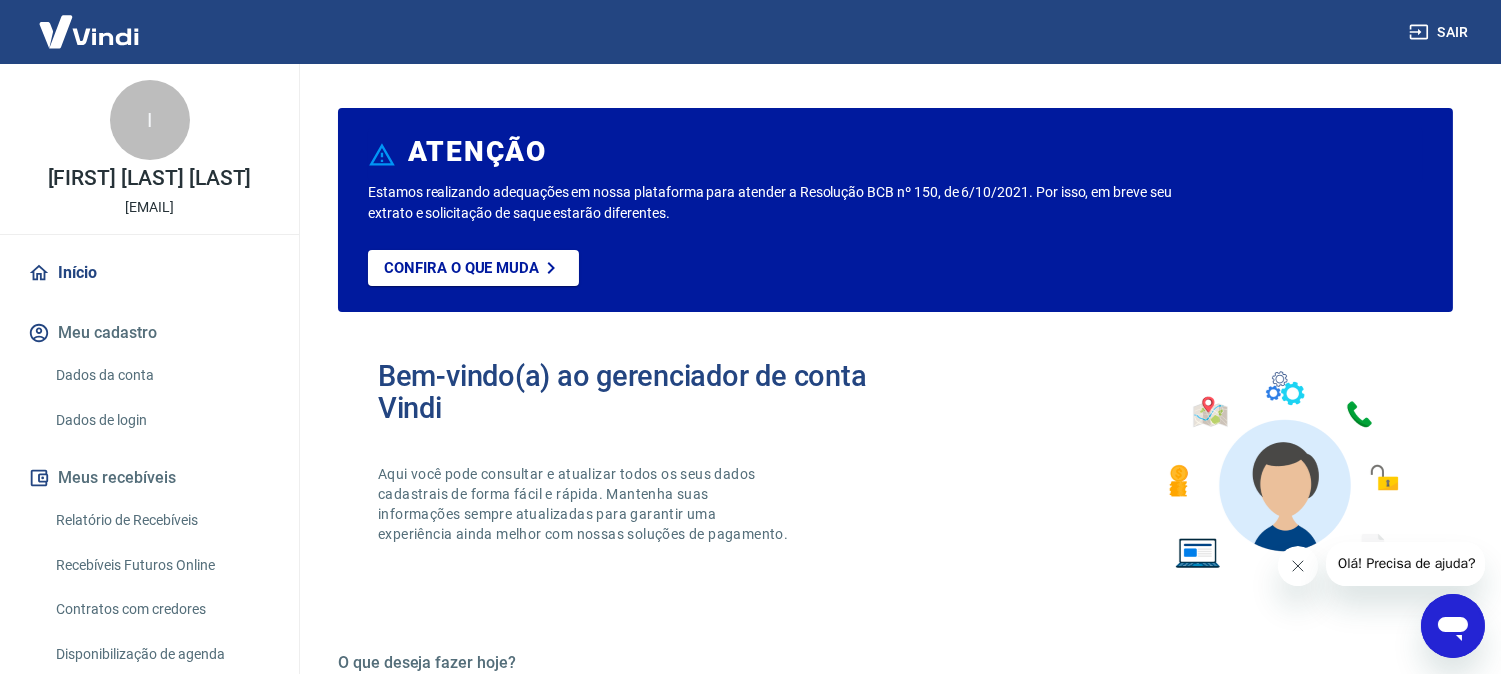 click on "Sair" at bounding box center [1441, 32] 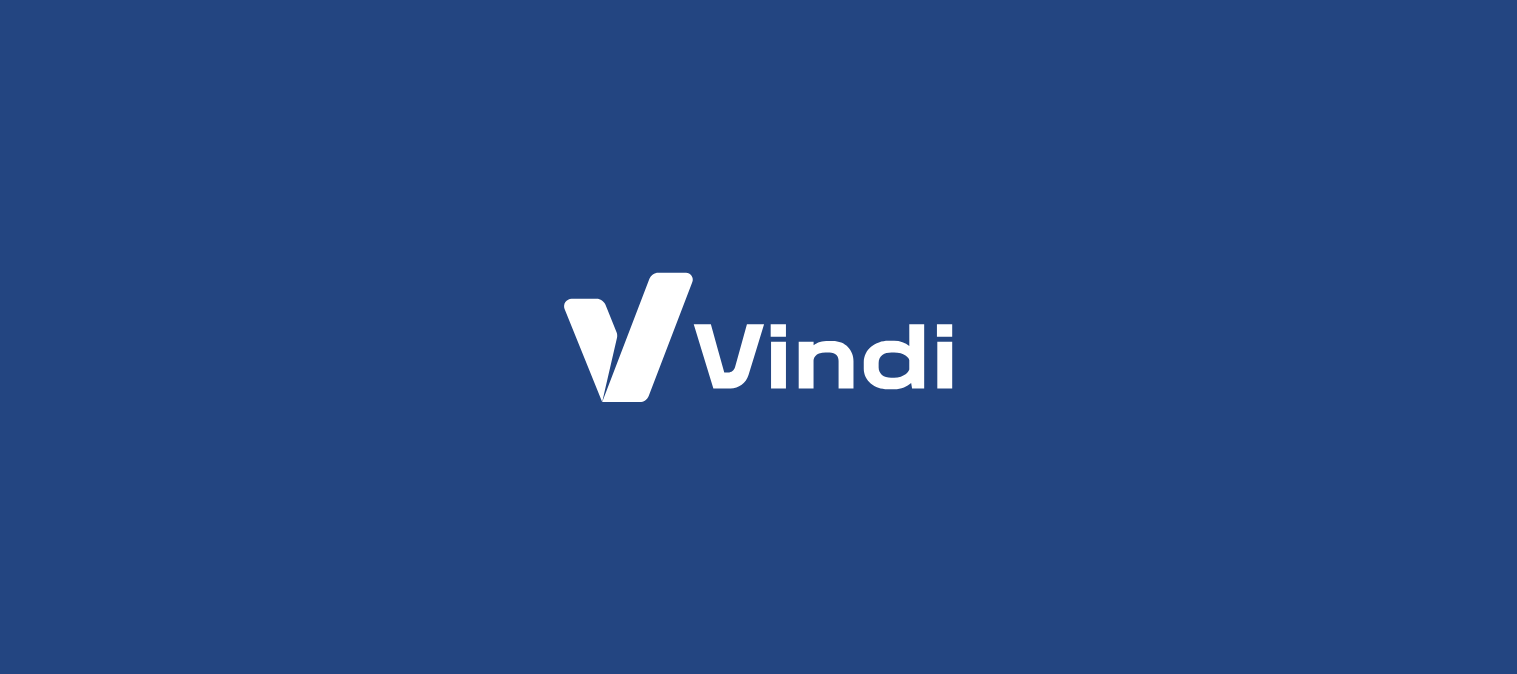 scroll, scrollTop: 0, scrollLeft: 0, axis: both 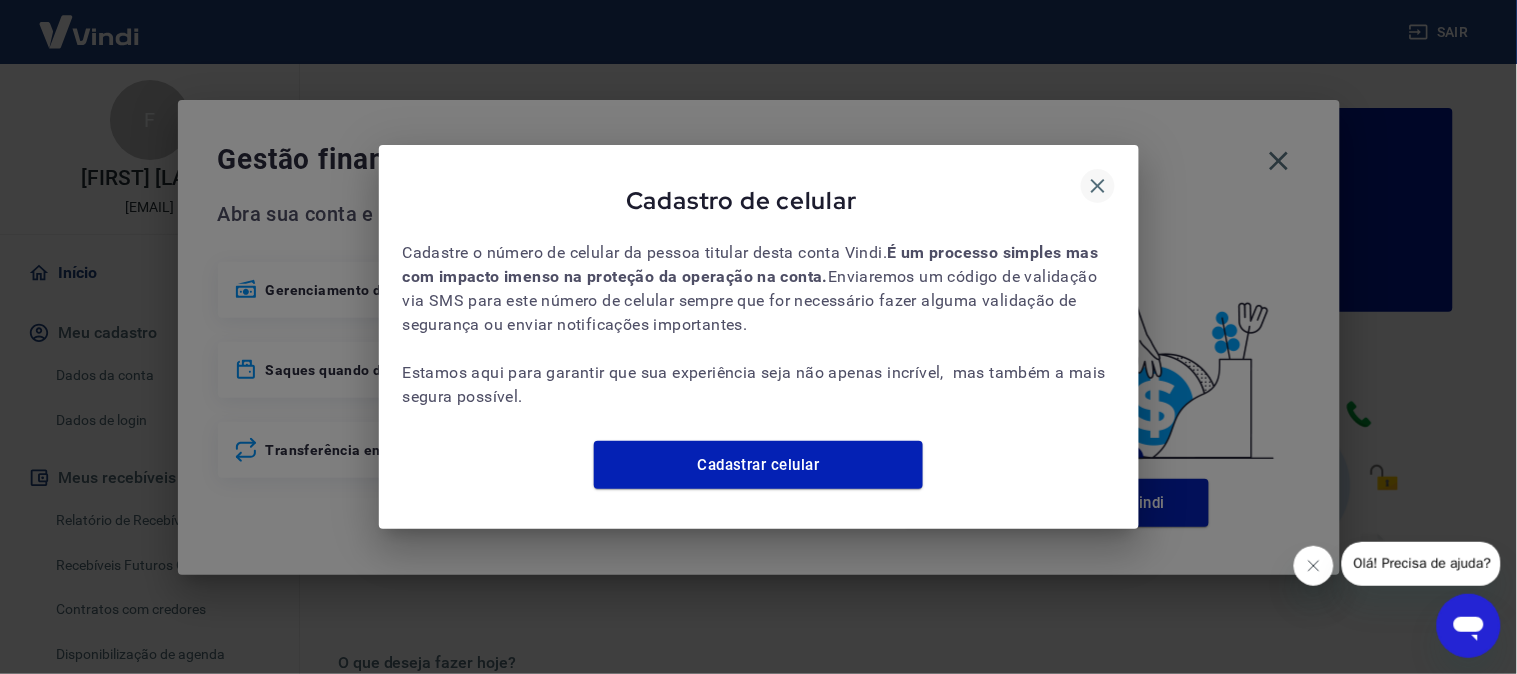 click at bounding box center (1098, 186) 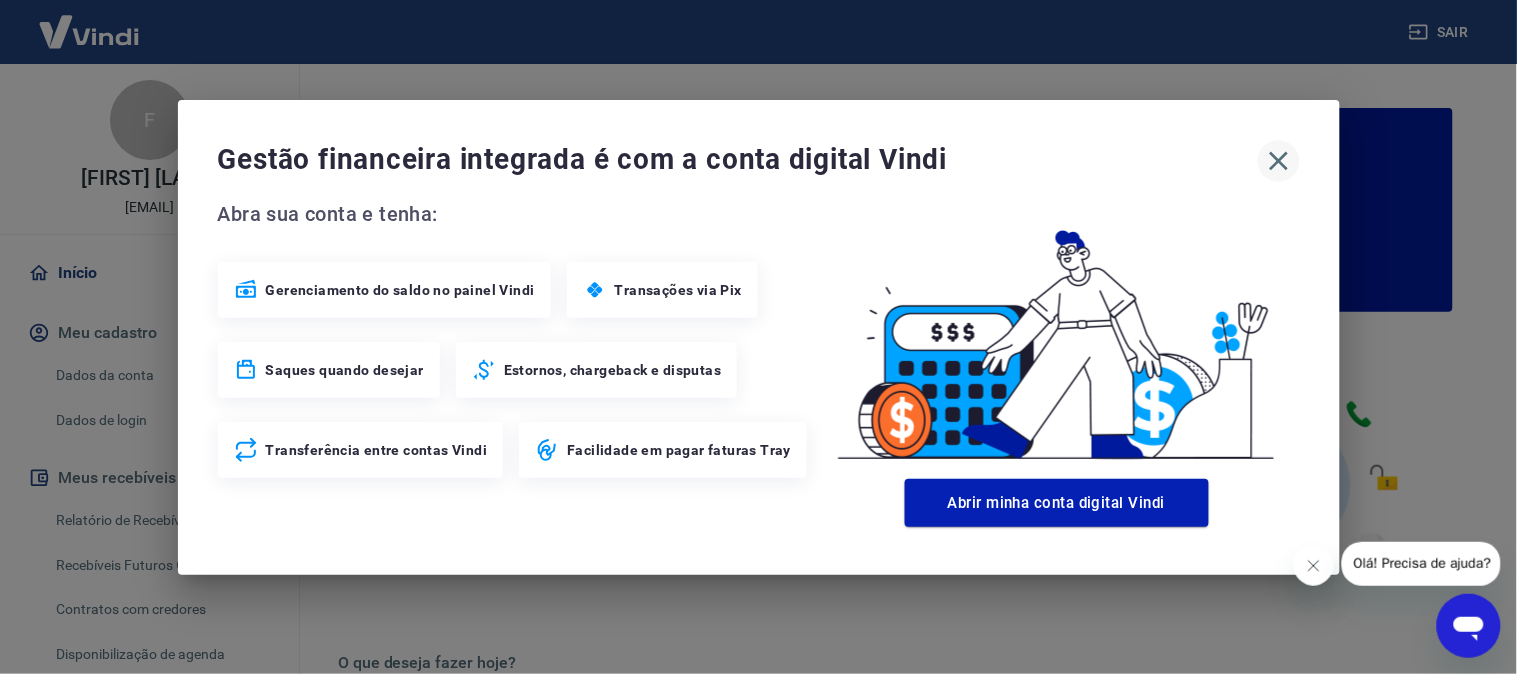 click 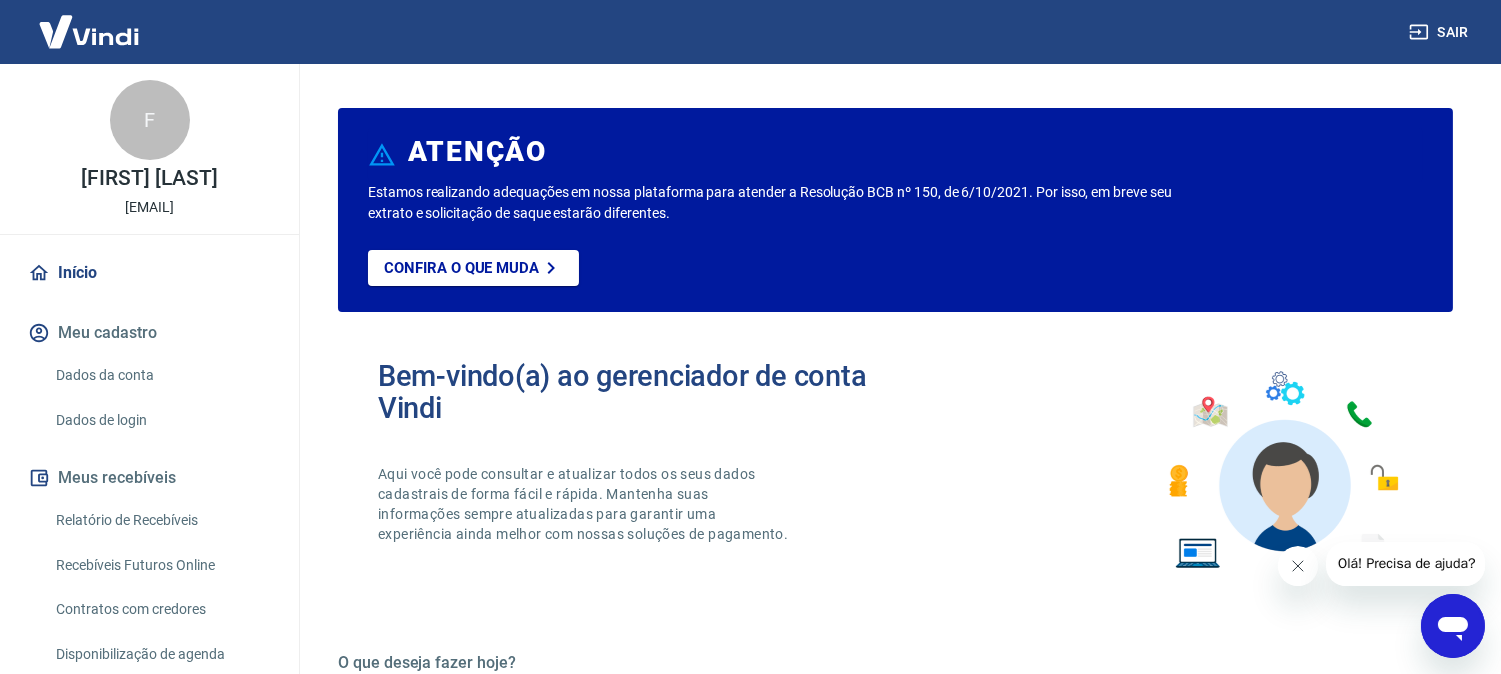 click 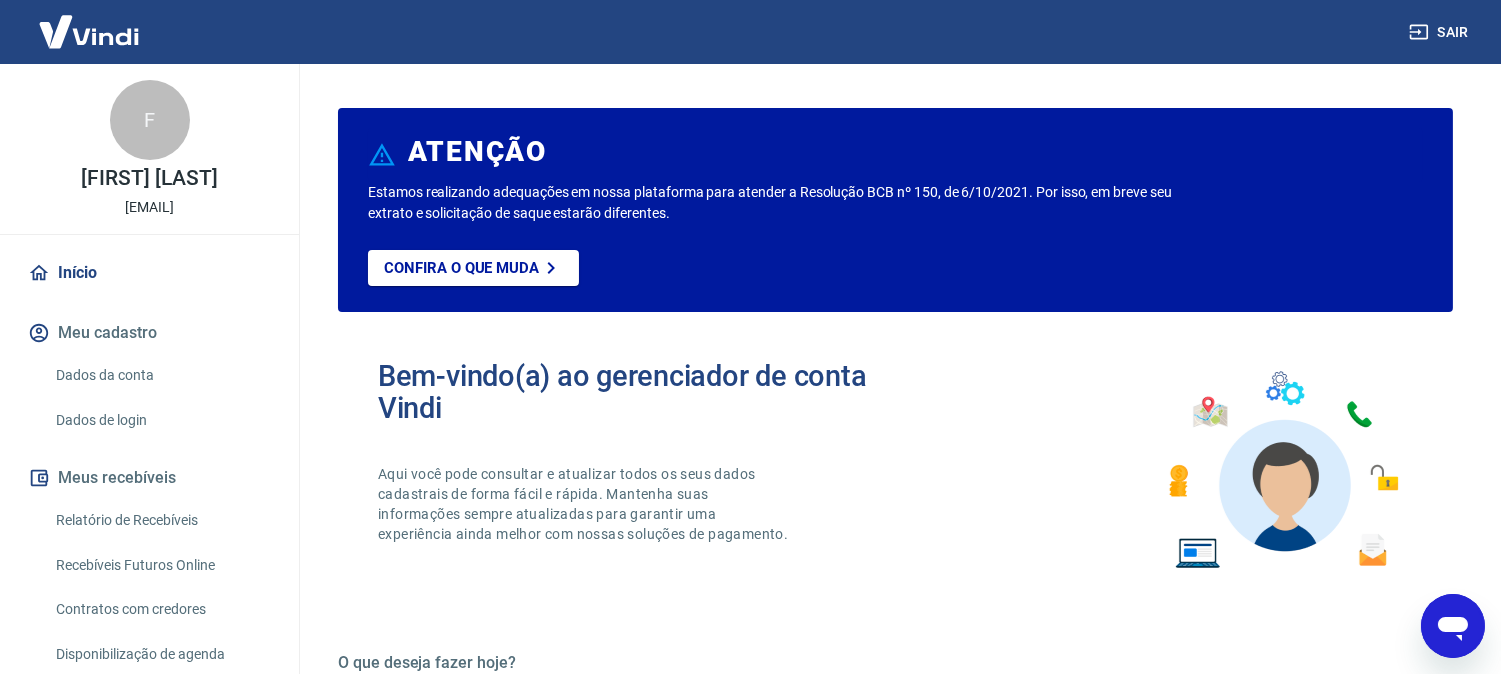 click on "Relatório de Recebíveis" at bounding box center [161, 520] 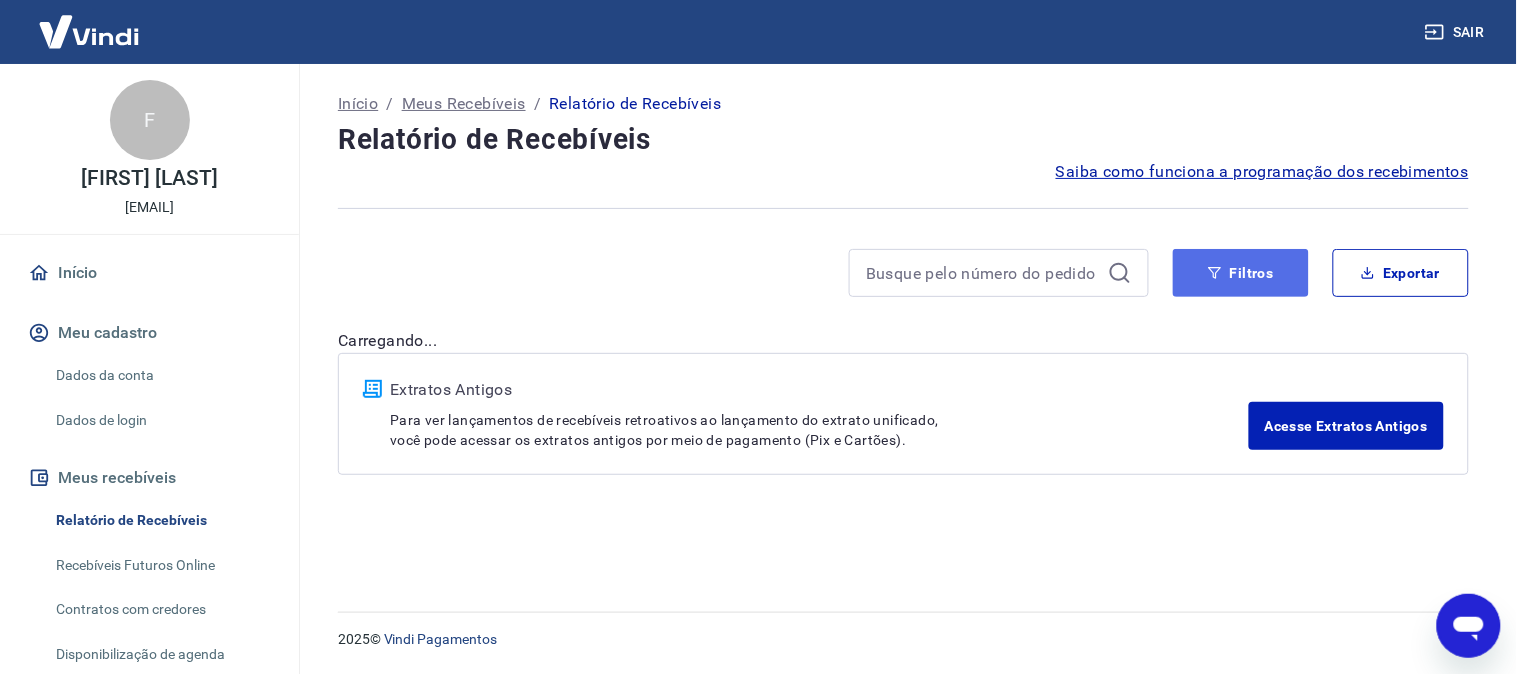click on "Filtros" at bounding box center (1241, 273) 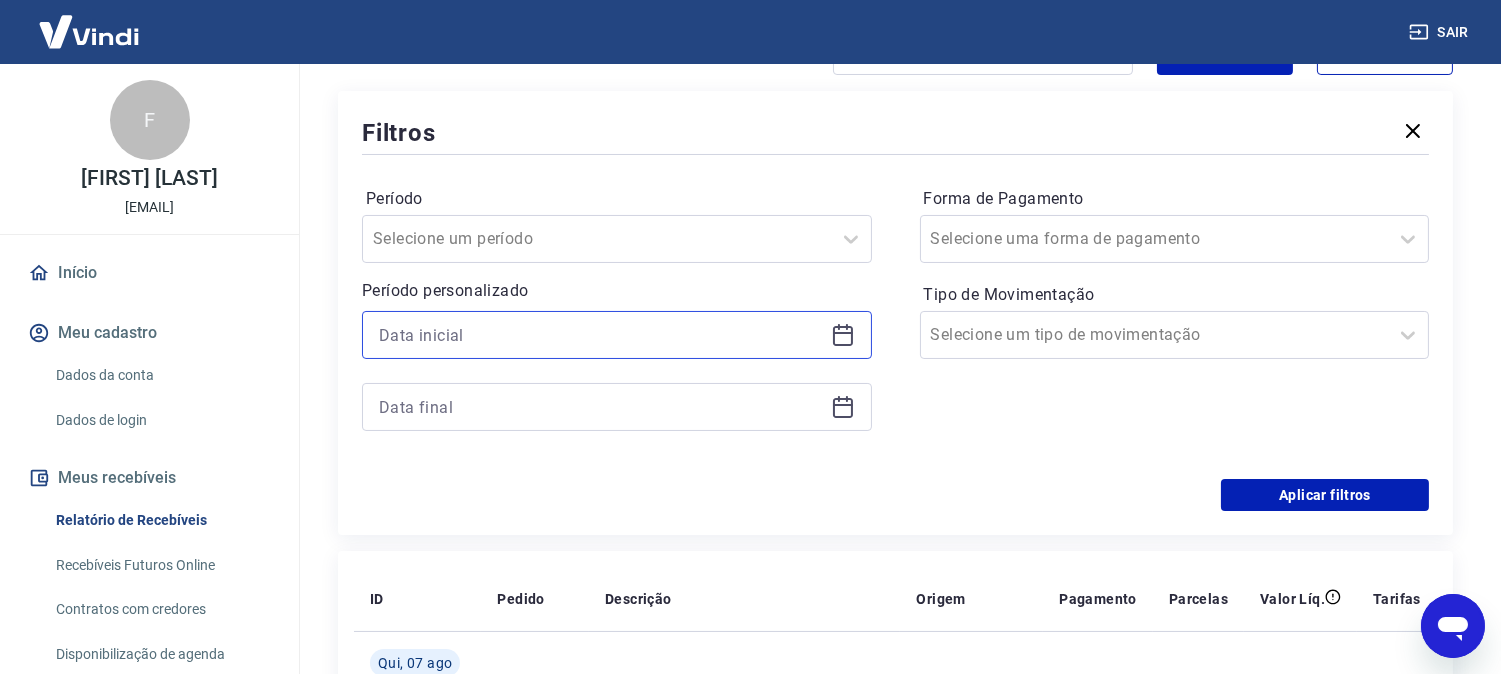 click at bounding box center (601, 335) 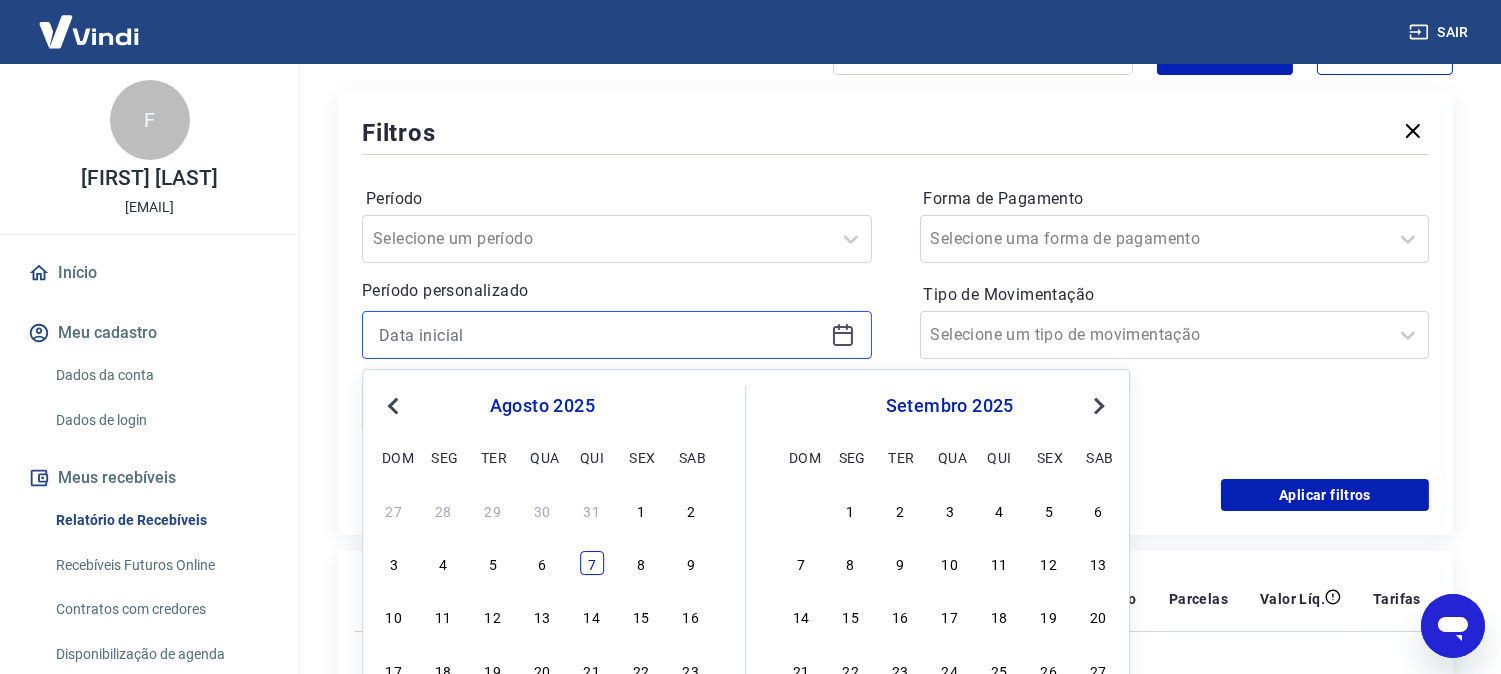 scroll, scrollTop: 333, scrollLeft: 0, axis: vertical 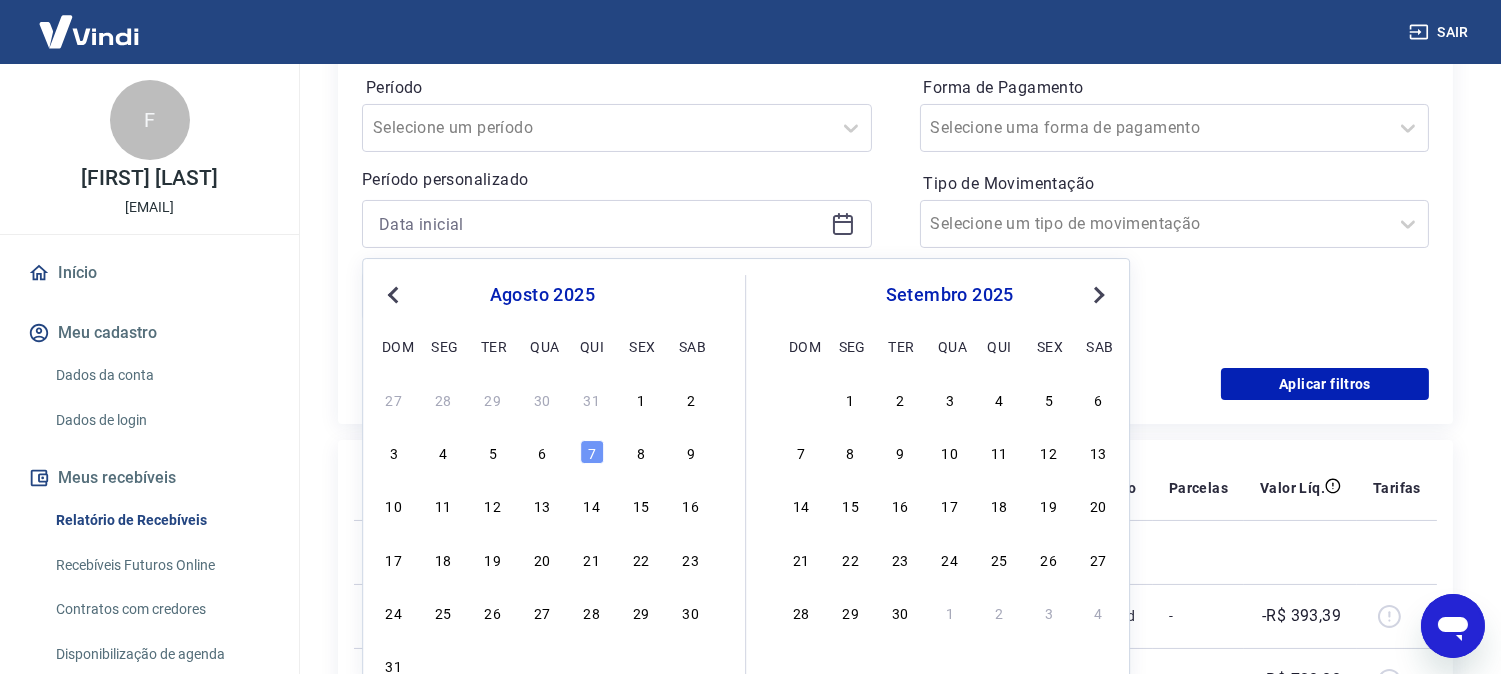 click on "Previous Month" at bounding box center [393, 295] 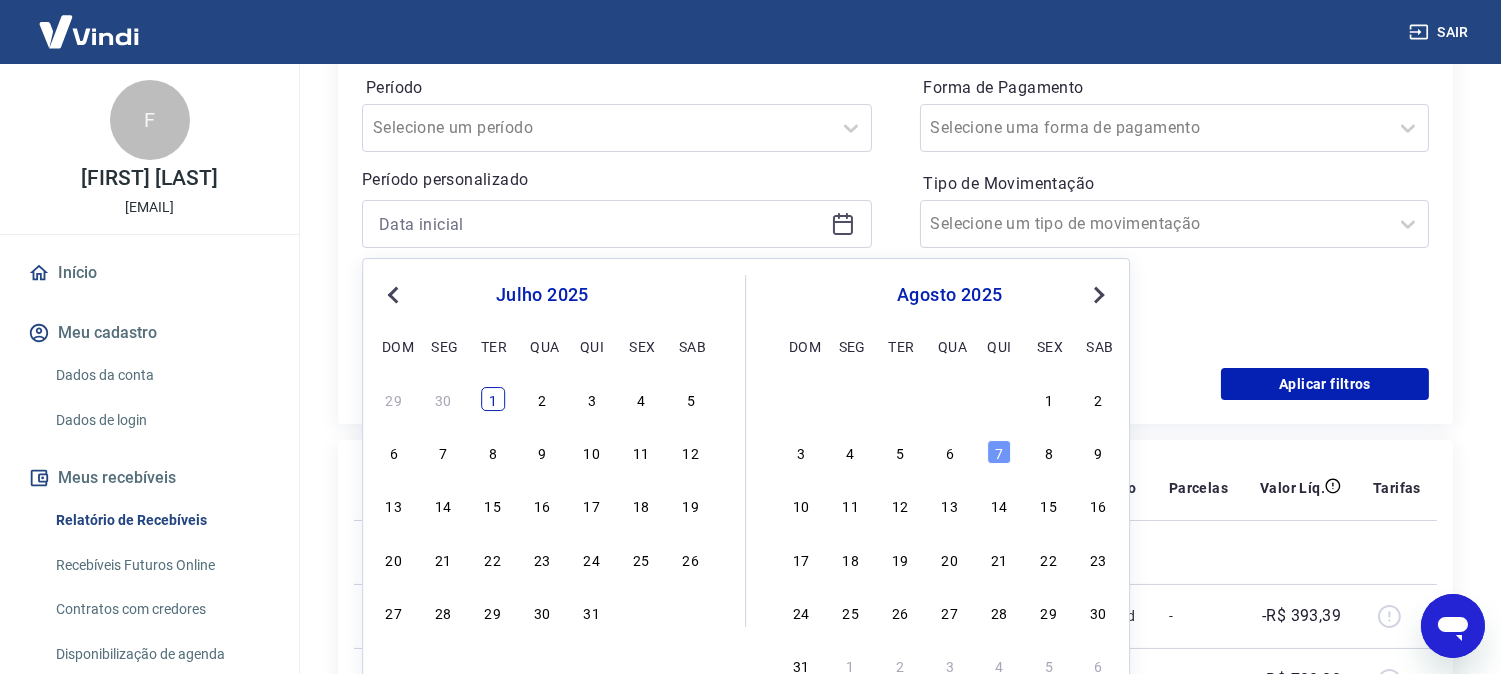 click on "1" at bounding box center (493, 399) 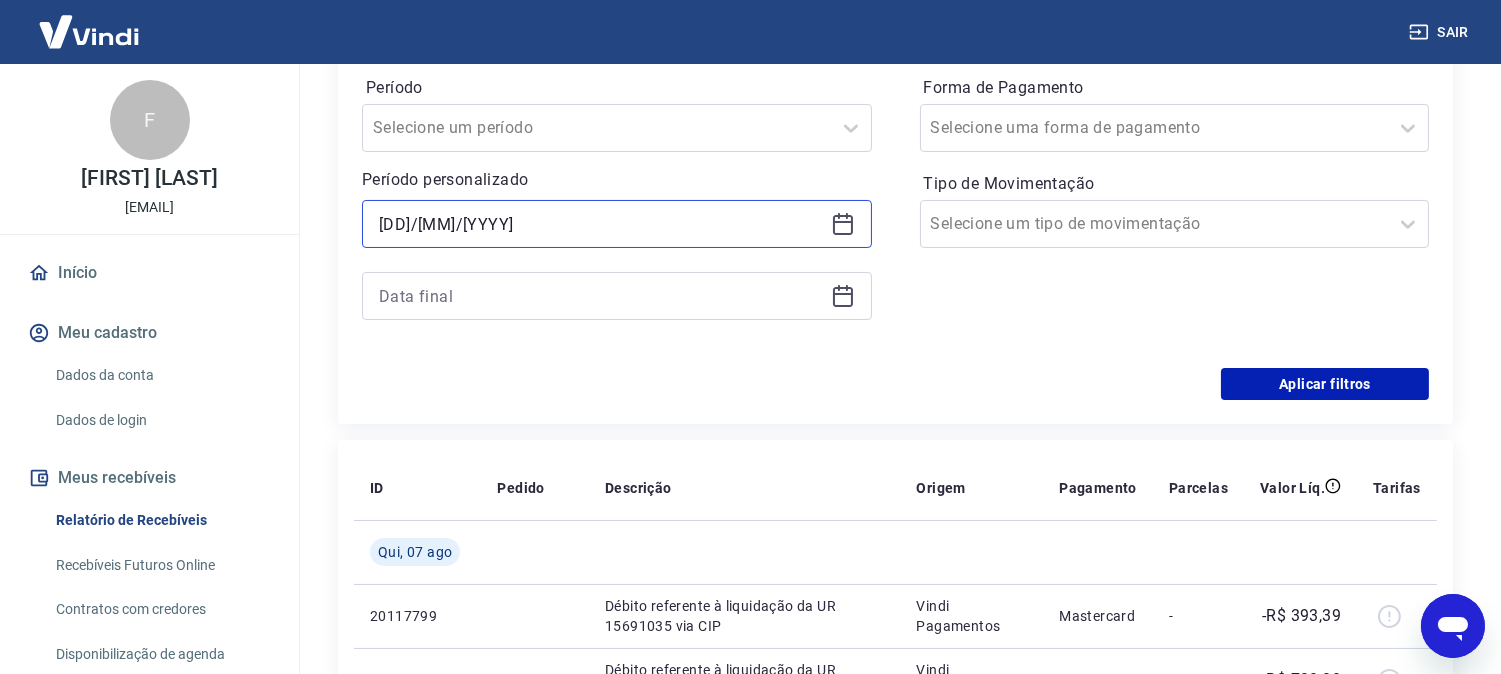 click on "[DD]/[MM]/[YYYY]" at bounding box center [601, 224] 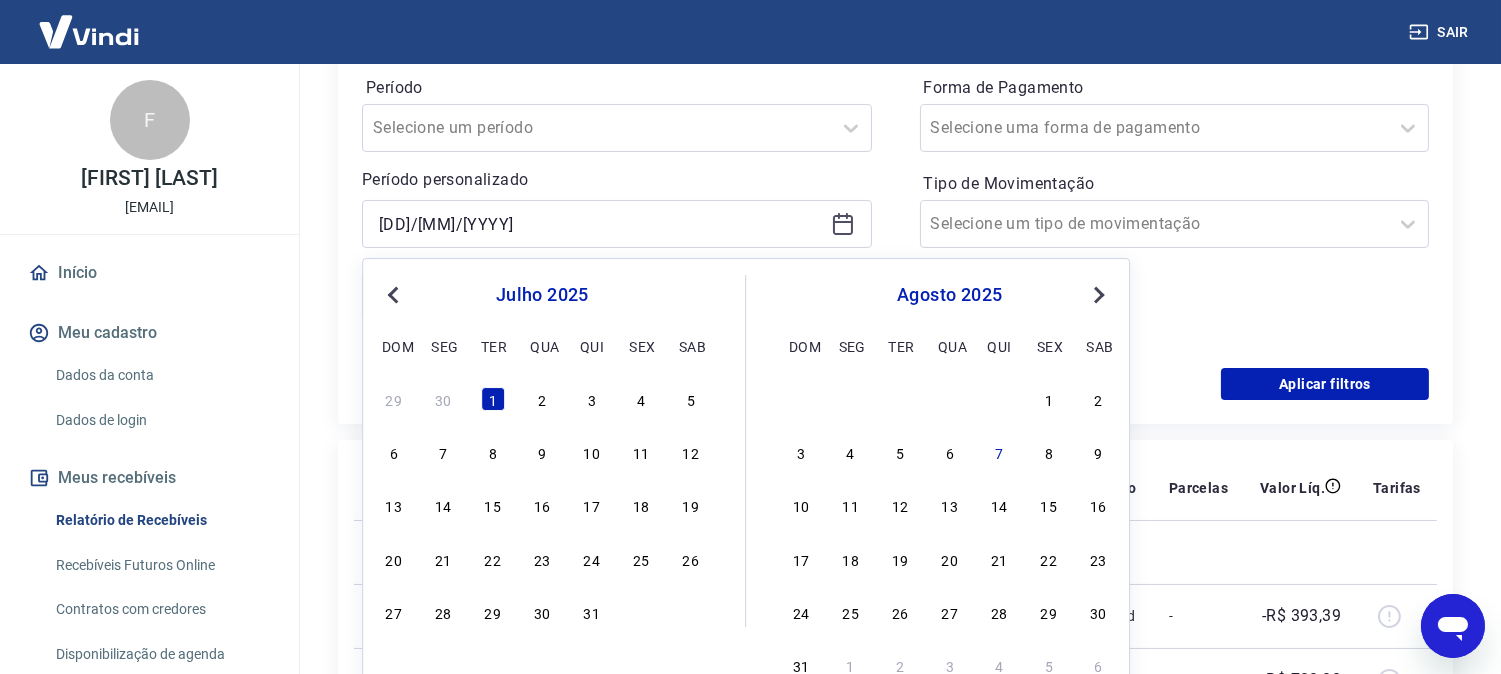 click on "julho 2025" at bounding box center (542, 295) 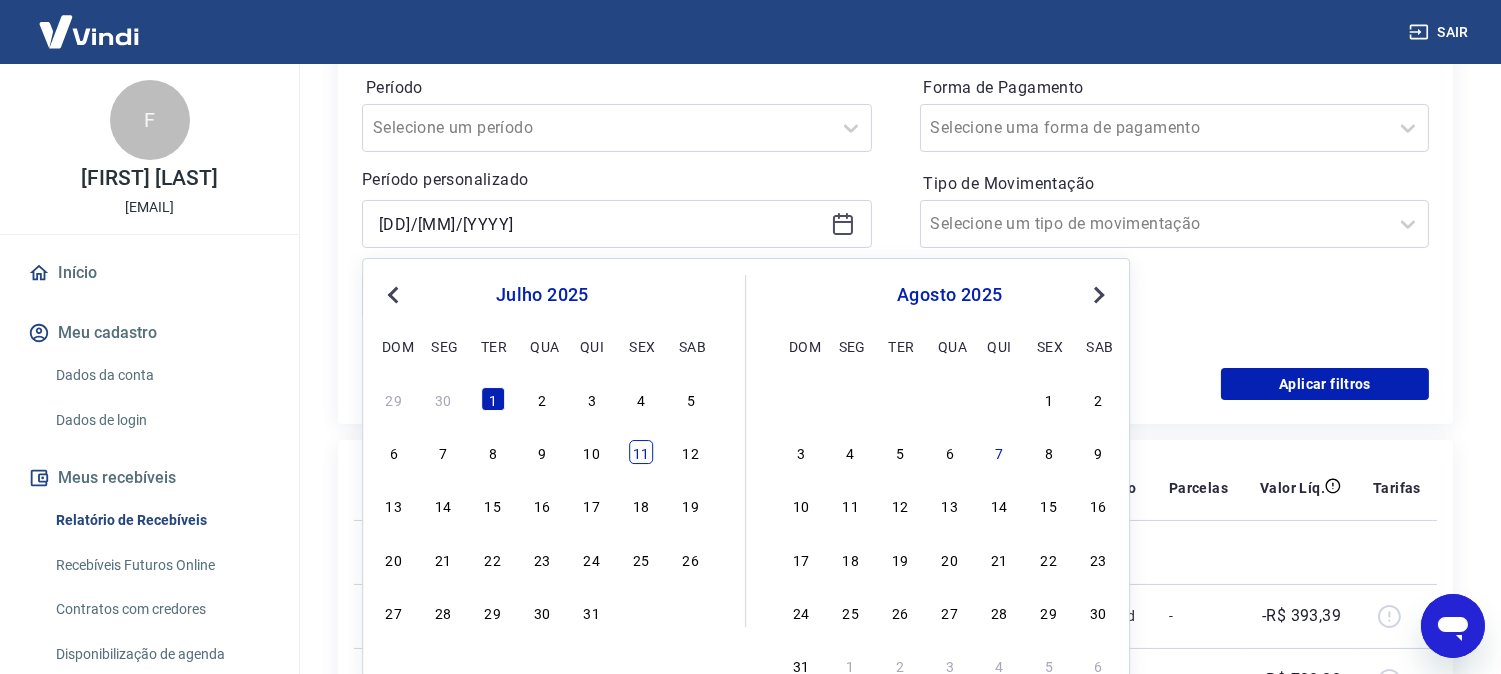 click on "11" at bounding box center (641, 452) 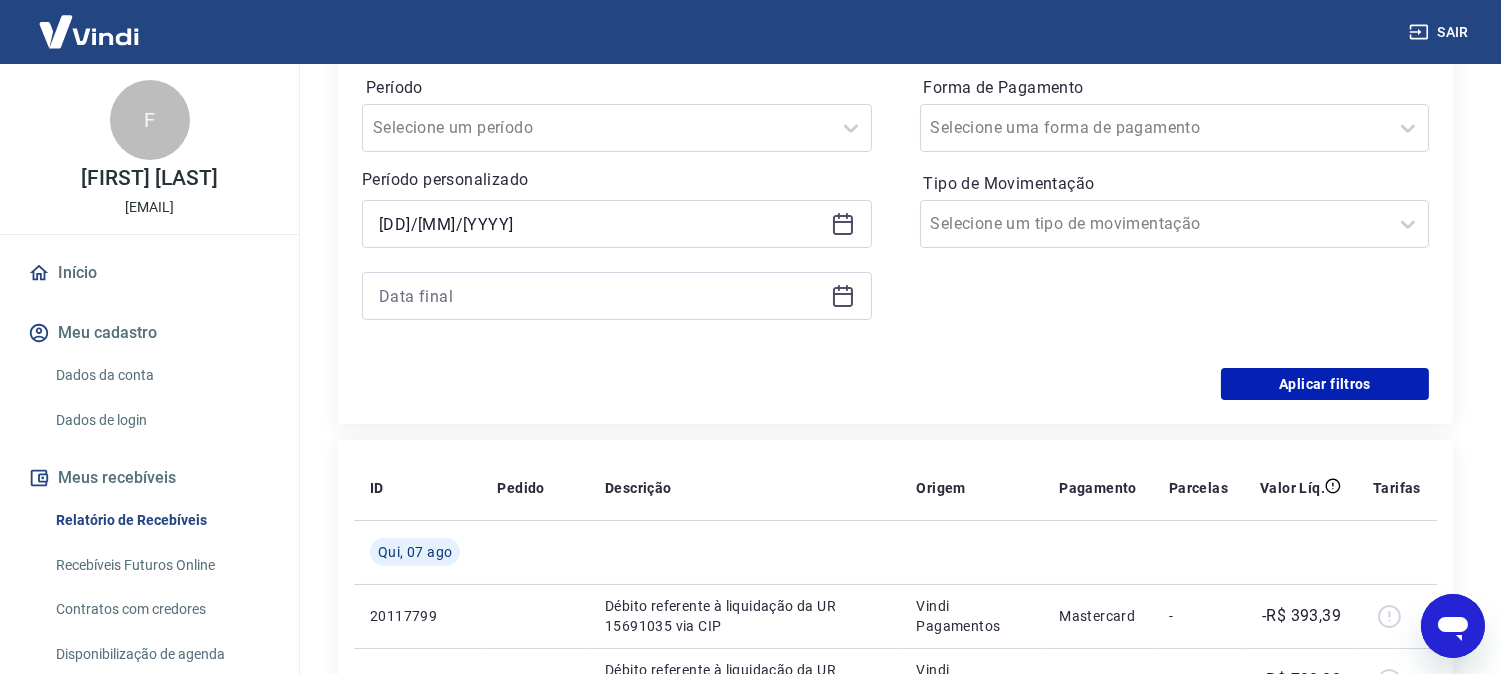 type on "11/07/2025" 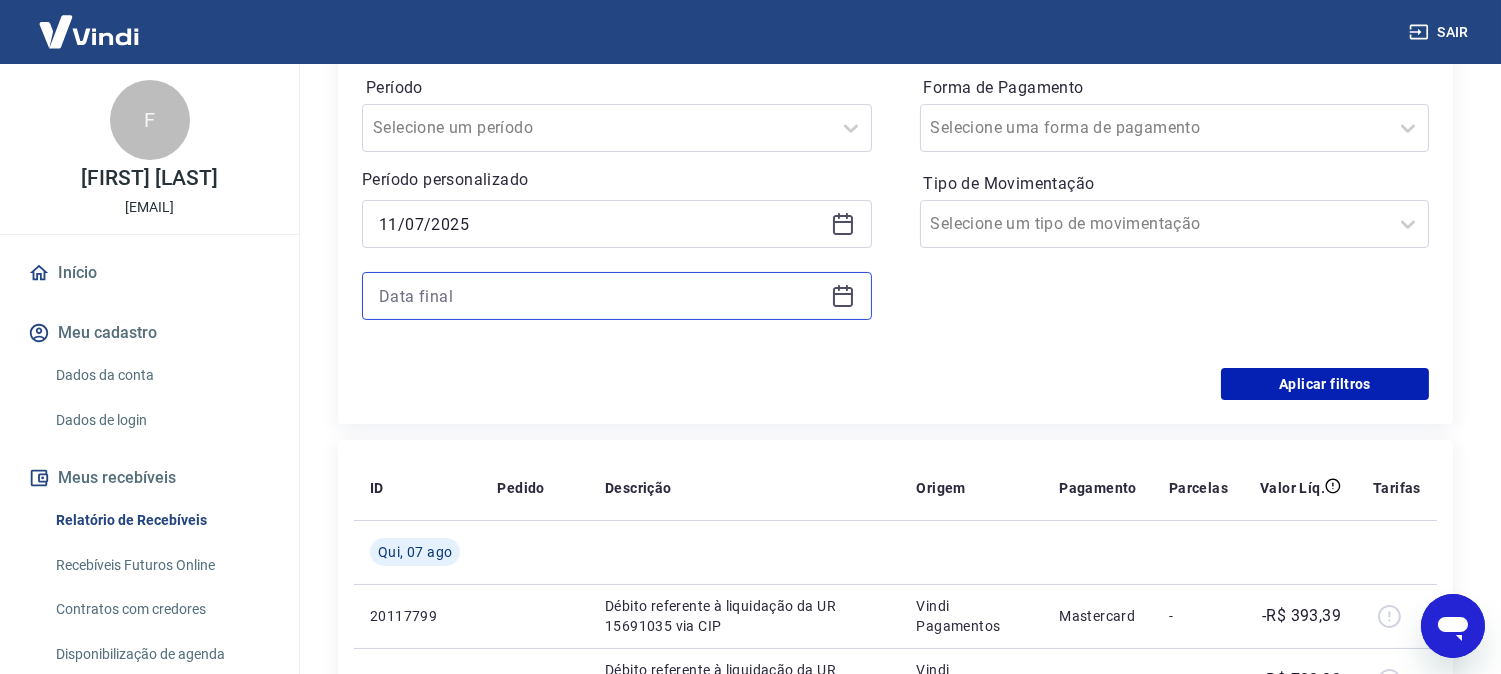click at bounding box center [601, 296] 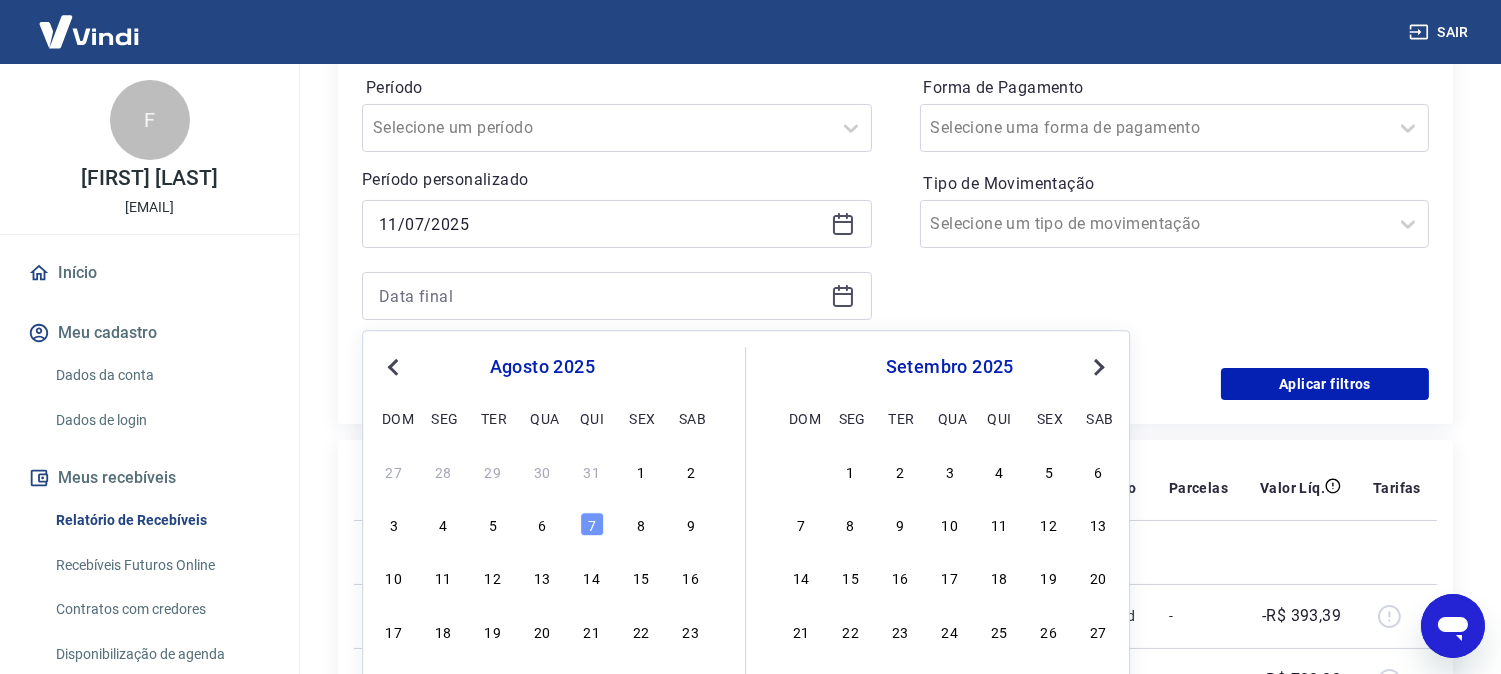 click on "Previous Month" at bounding box center (395, 366) 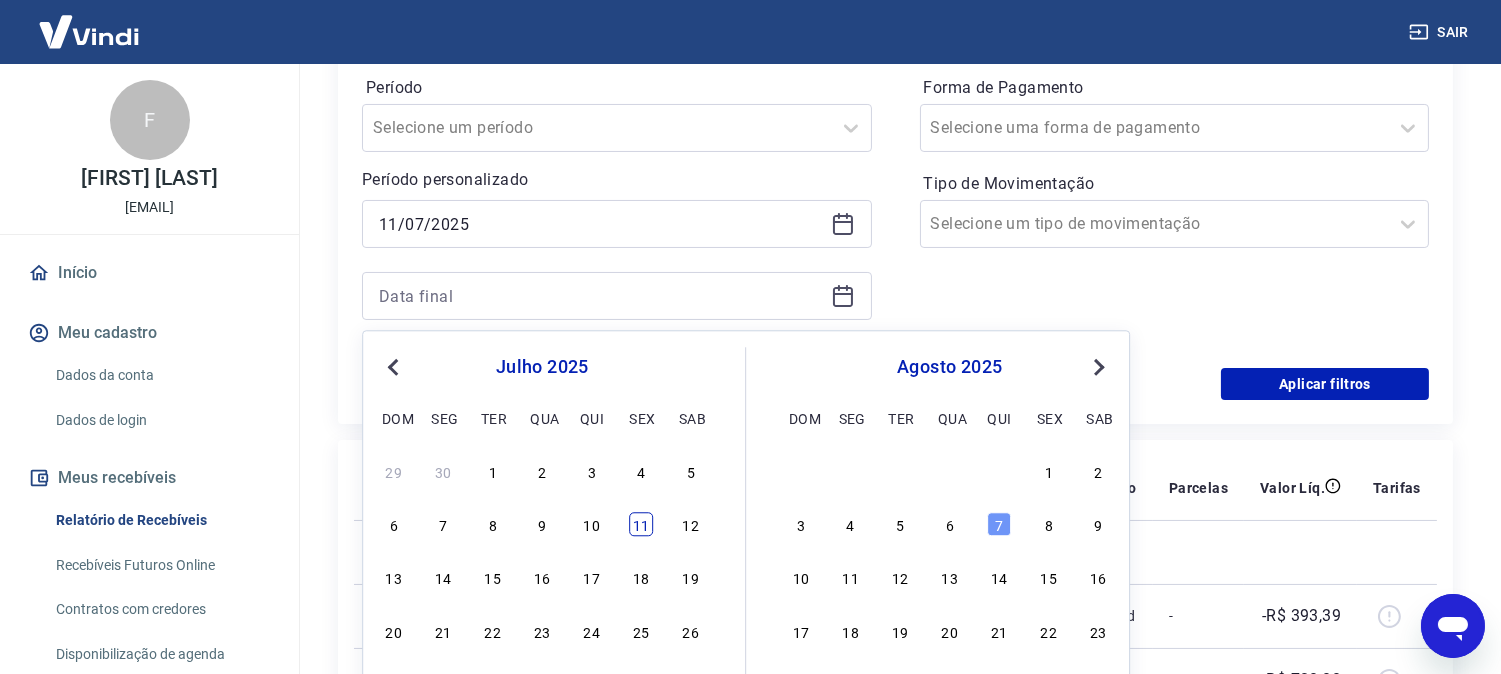 click on "11" at bounding box center [641, 525] 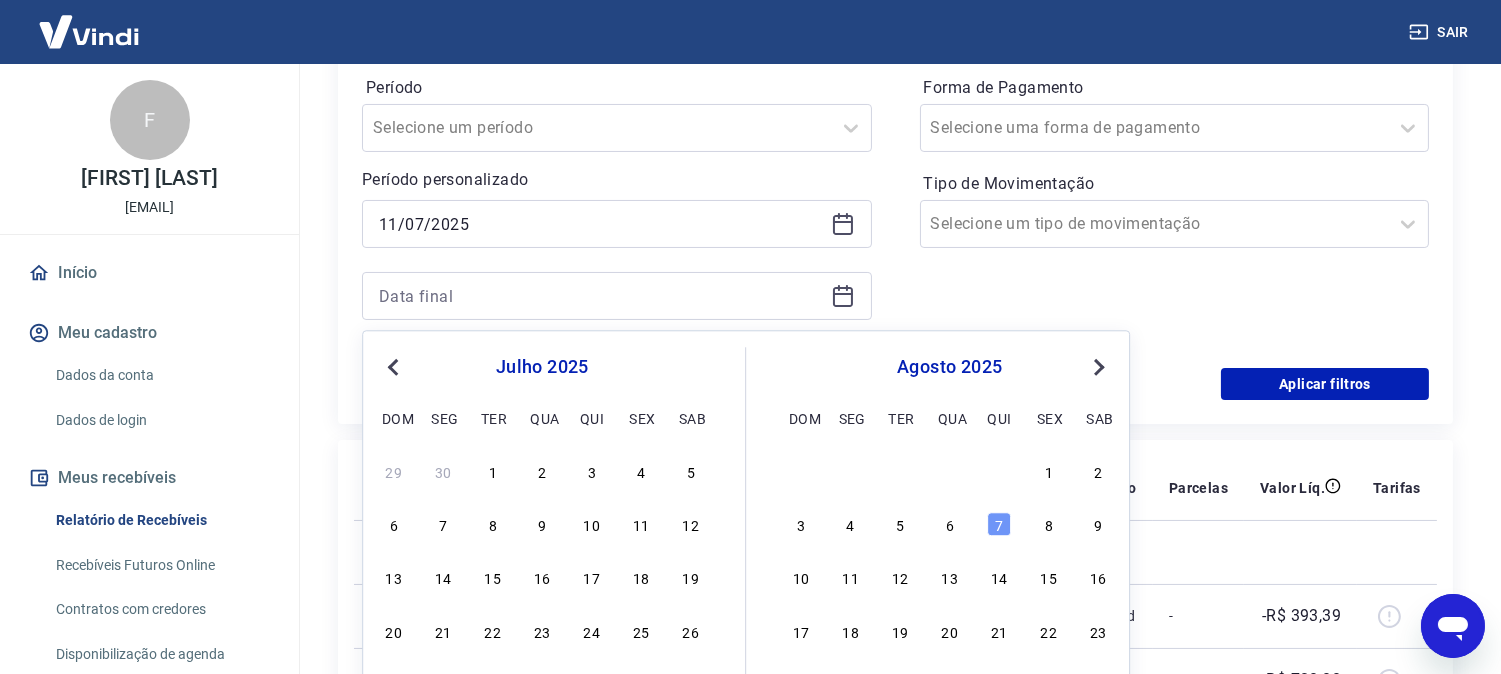 type on "11/07/2025" 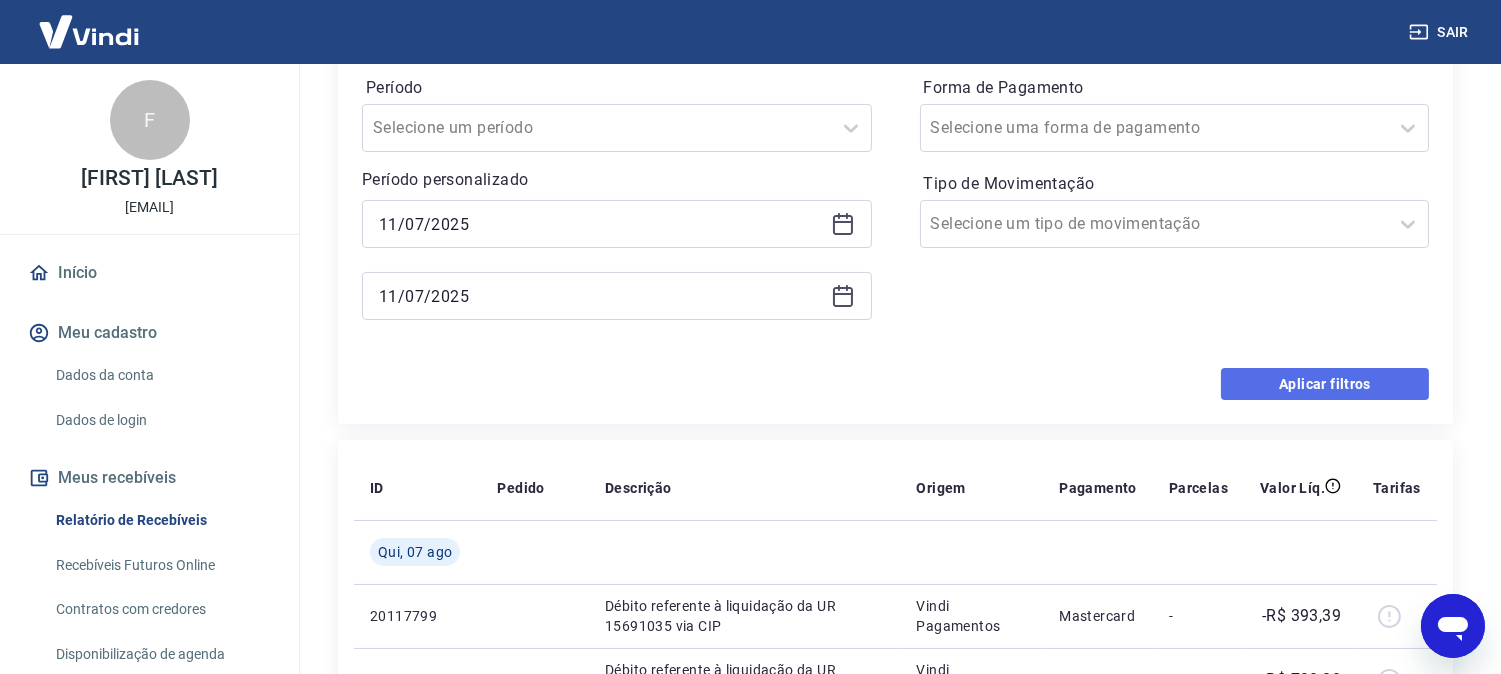 click on "Aplicar filtros" at bounding box center (1325, 384) 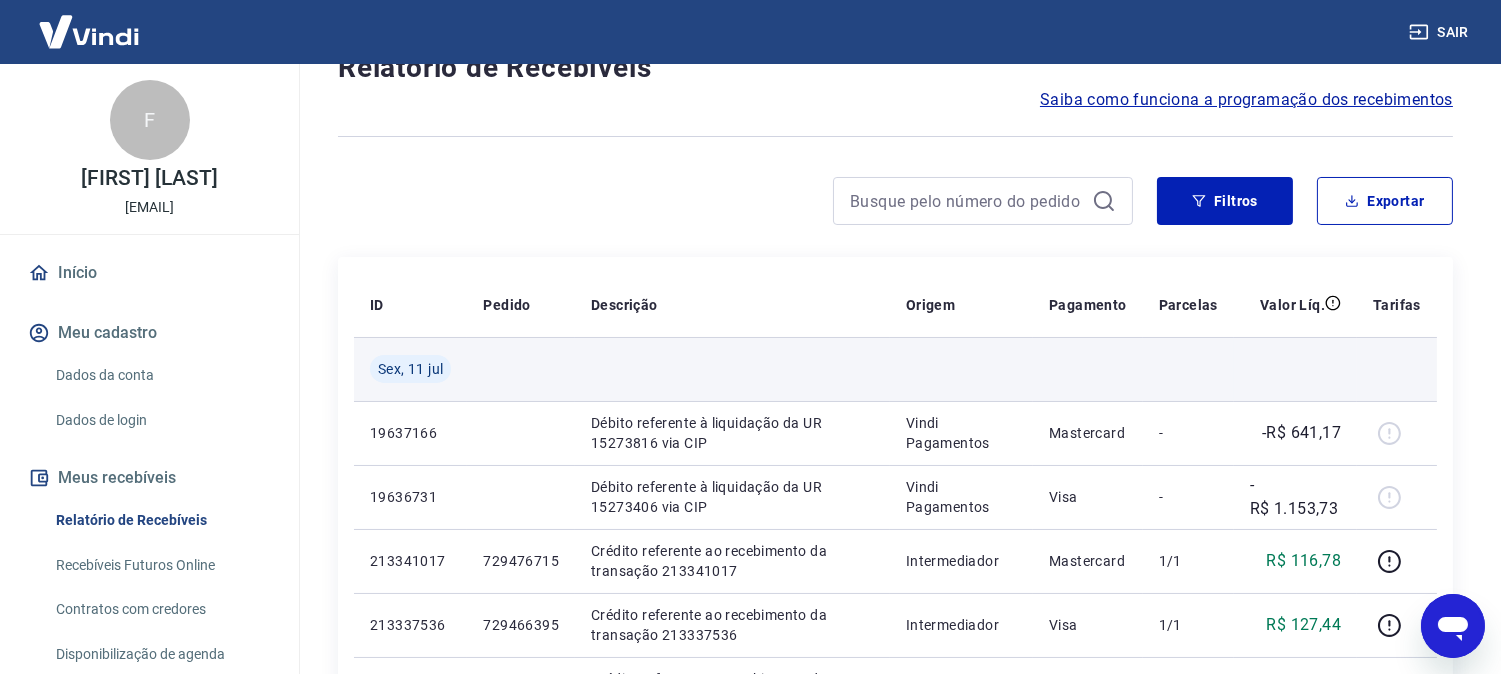 scroll, scrollTop: 111, scrollLeft: 0, axis: vertical 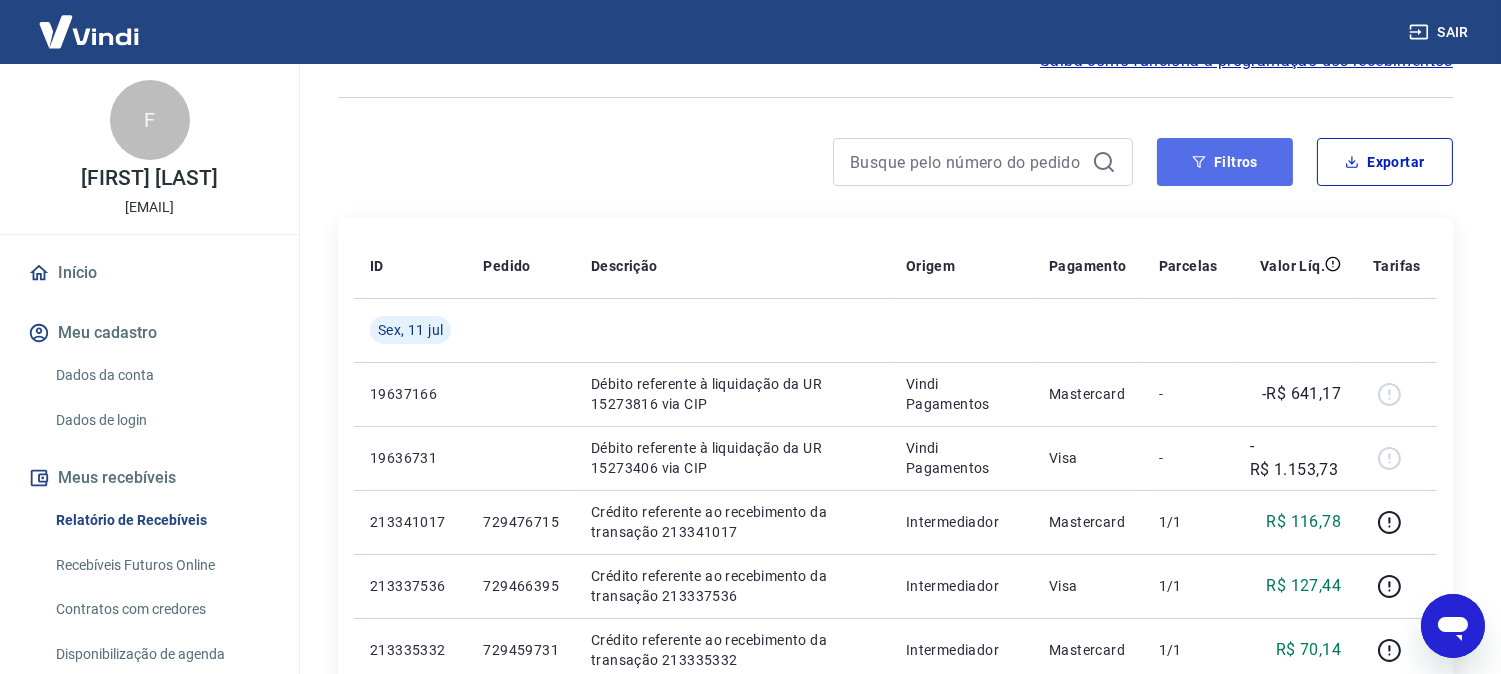 click on "Filtros" at bounding box center [1225, 162] 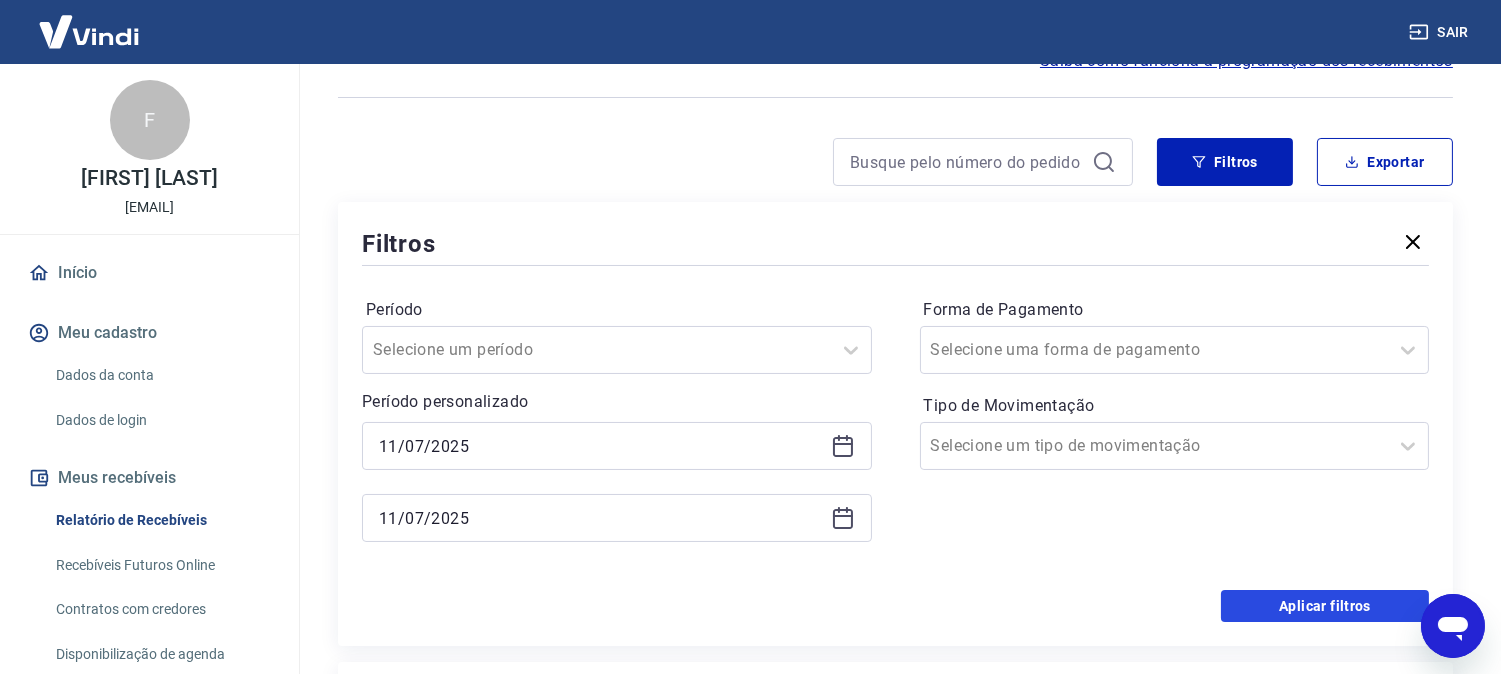 drag, startPoint x: 1221, startPoint y: 598, endPoint x: 853, endPoint y: 434, distance: 402.88956 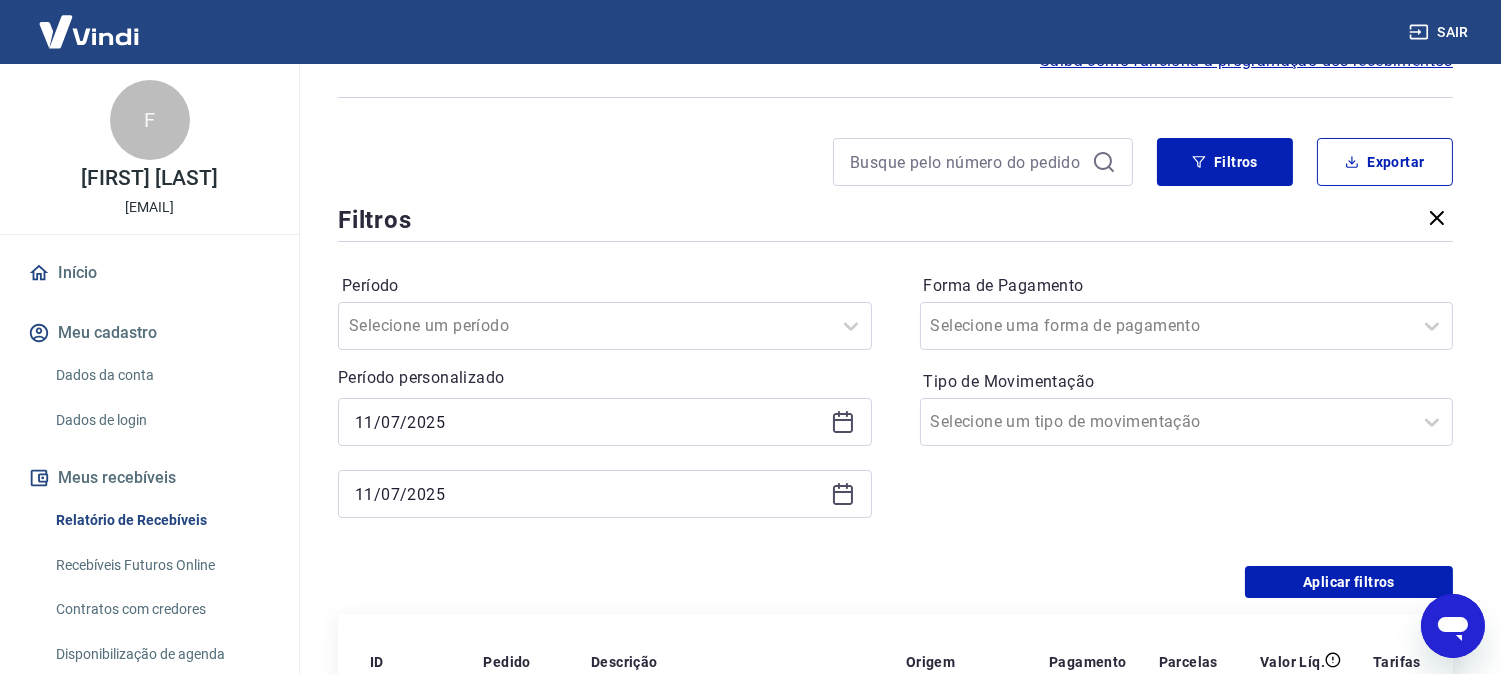 click on "Exportar" at bounding box center [1385, 162] 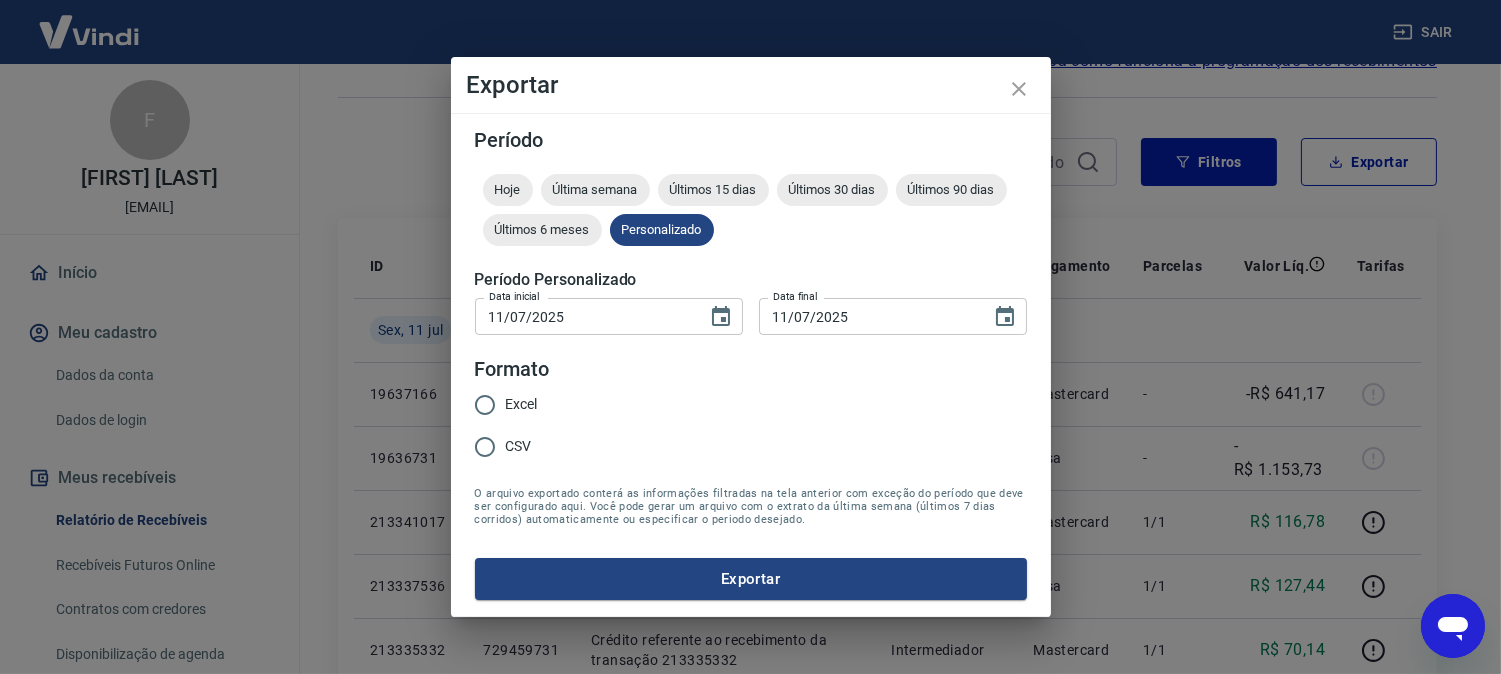 type on "11/07/2025" 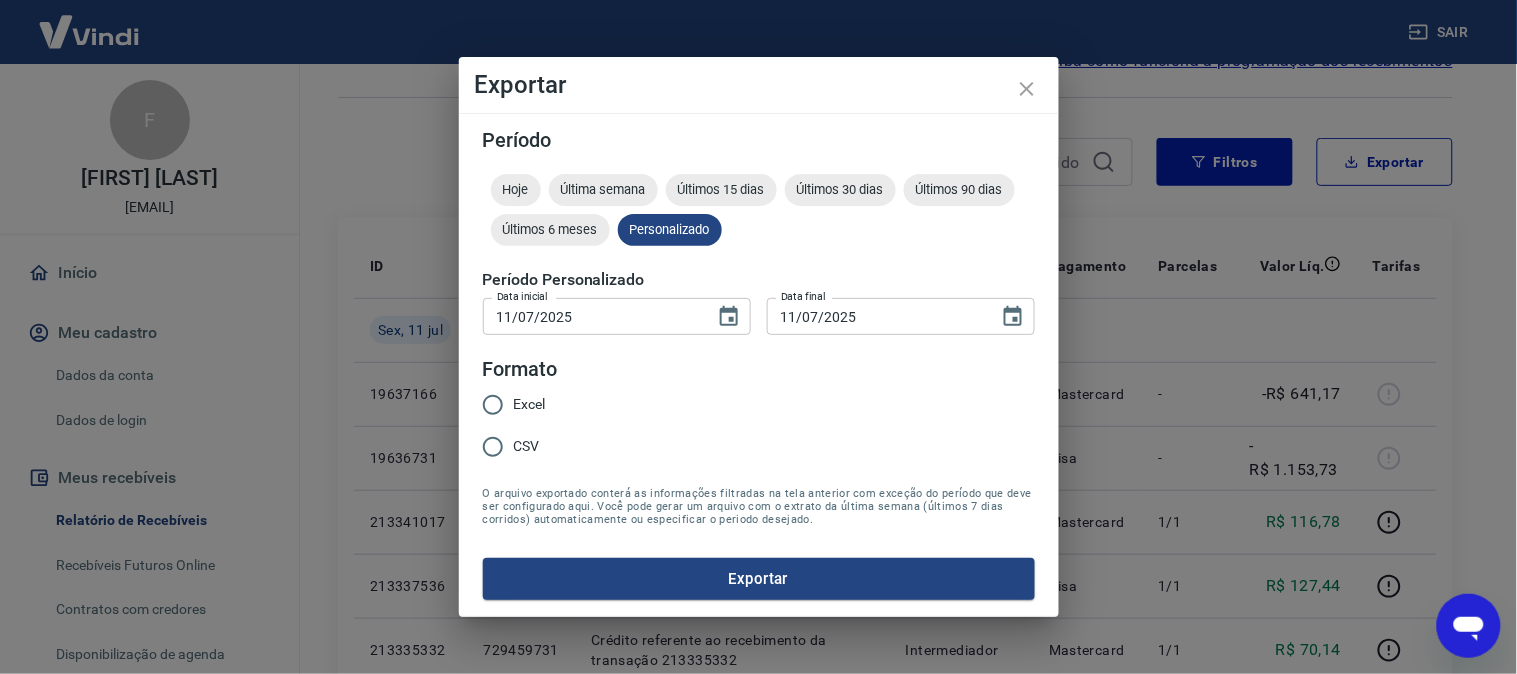 click on "Excel" at bounding box center [530, 404] 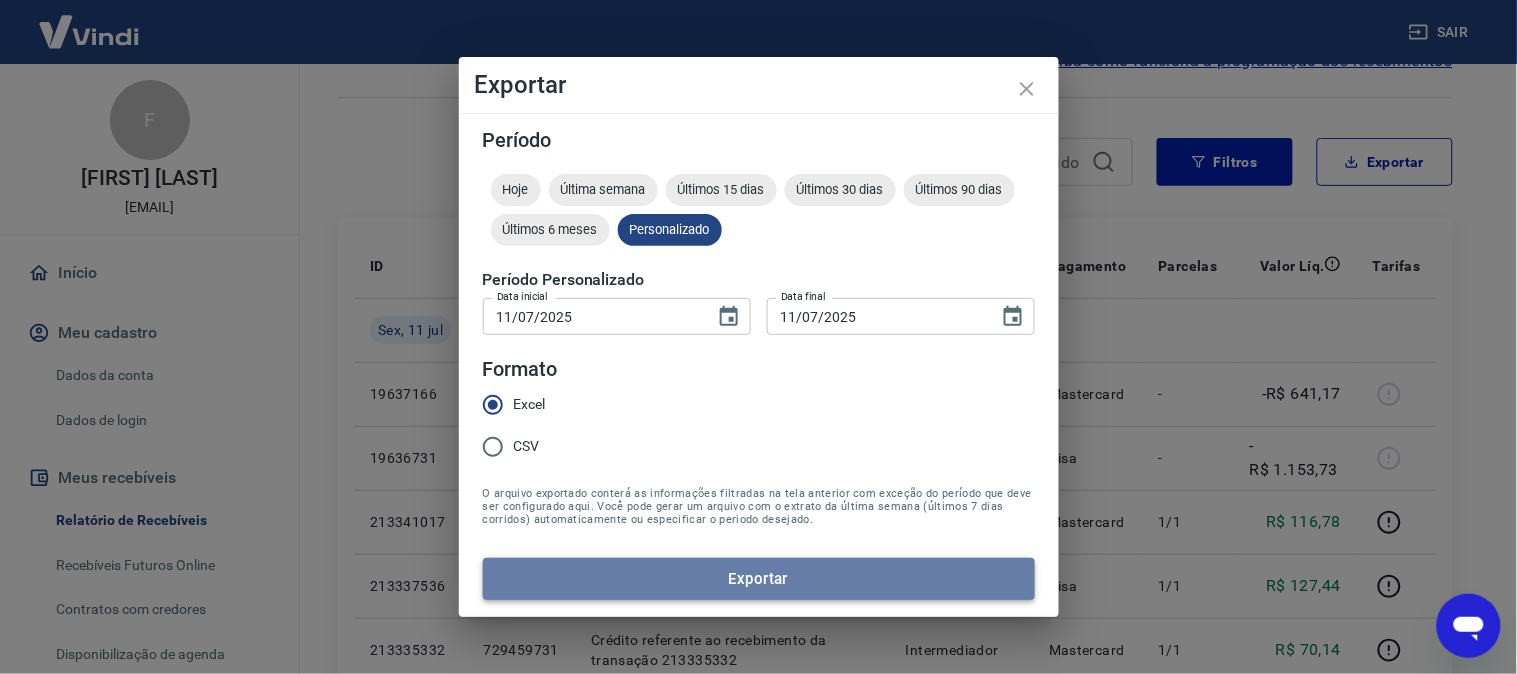 click on "Exportar" at bounding box center (759, 579) 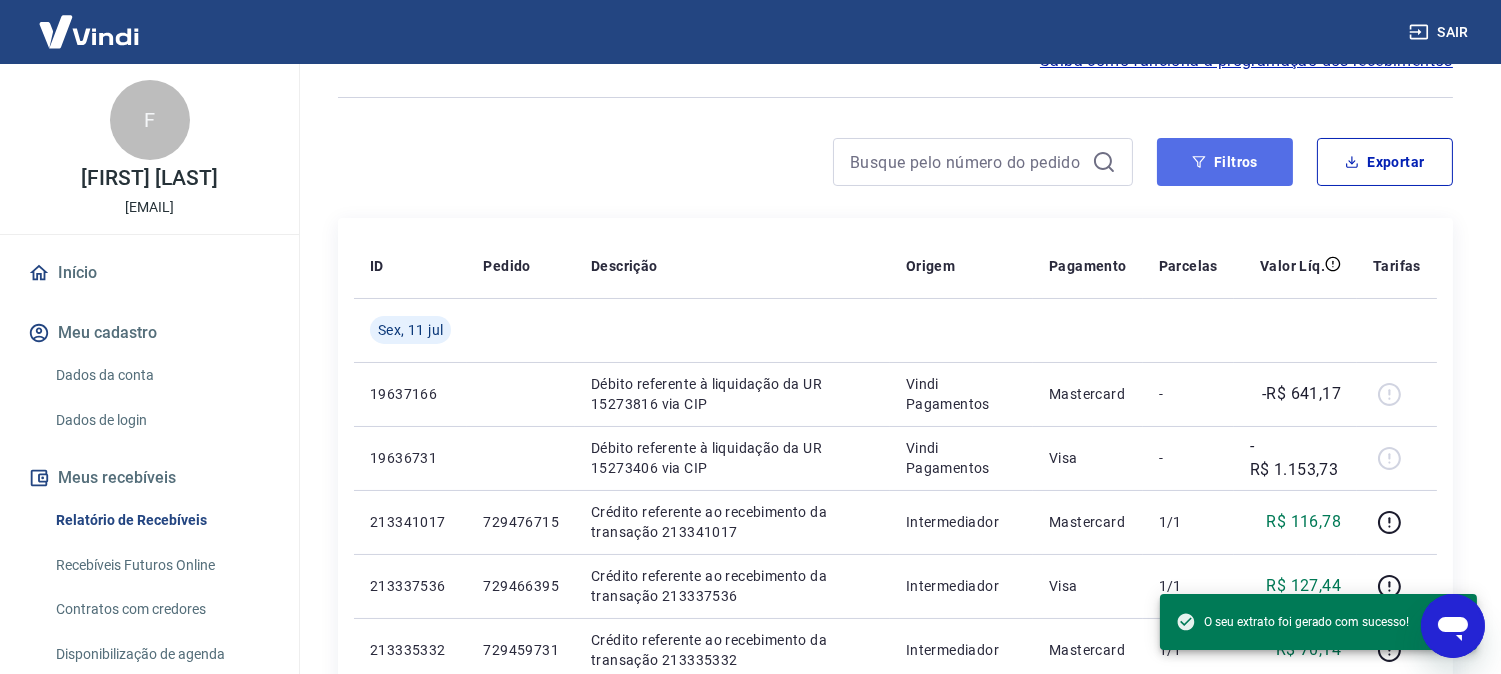 click on "Filtros" at bounding box center (1225, 162) 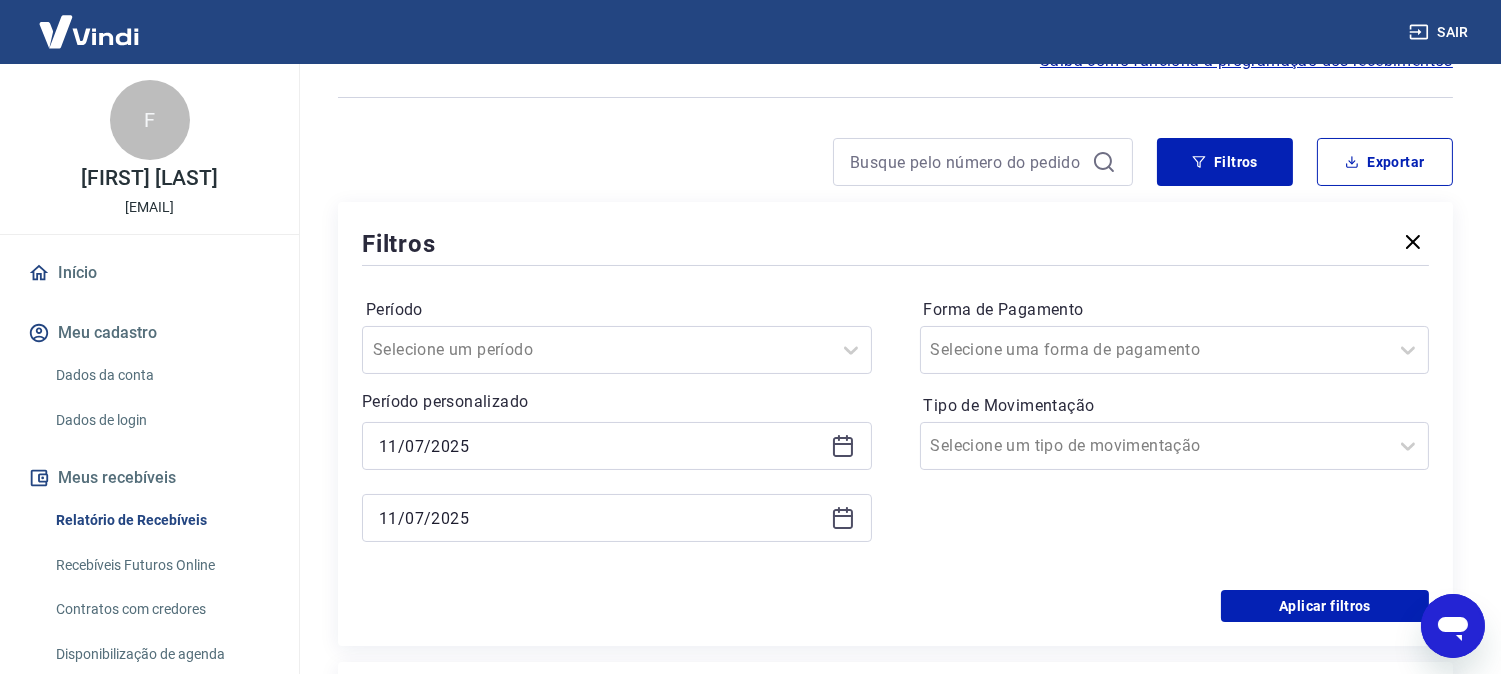 click on "11/07/2025" at bounding box center (617, 518) 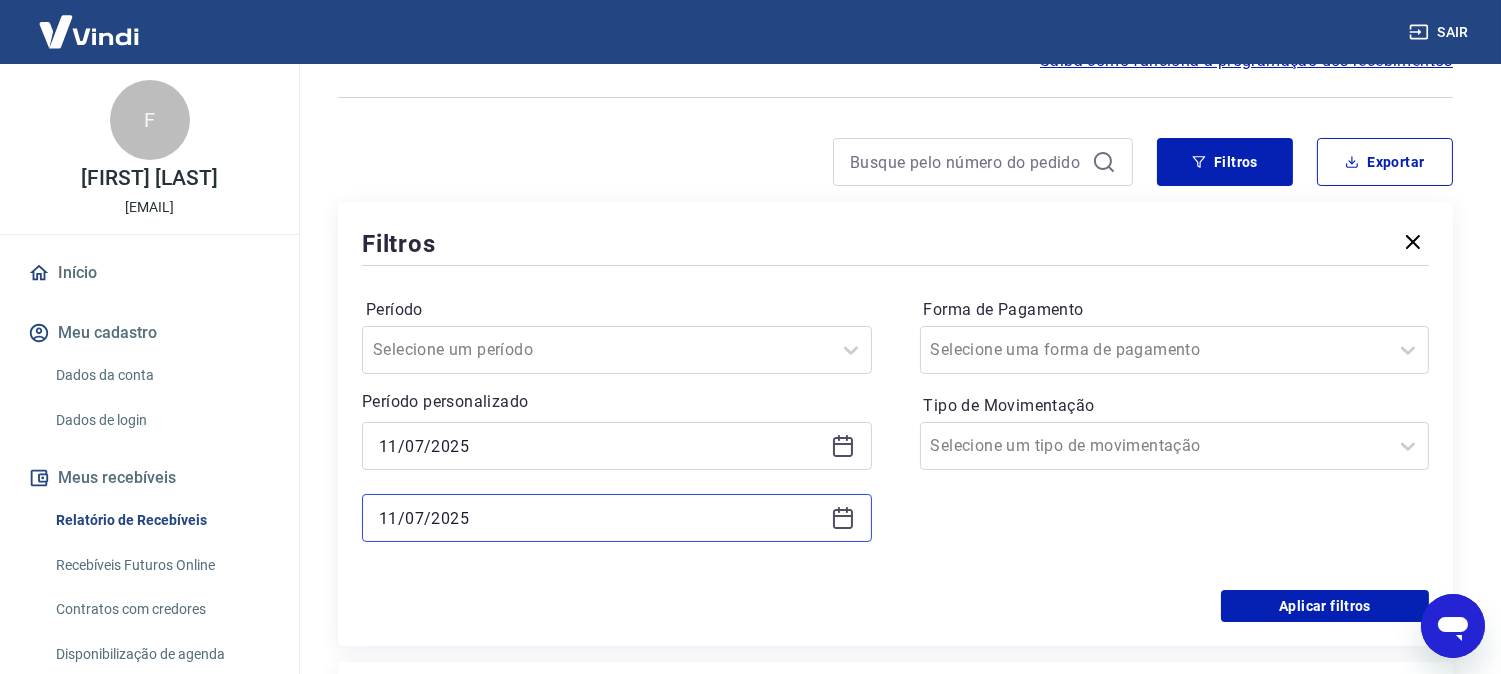 click on "11/07/2025" at bounding box center (601, 518) 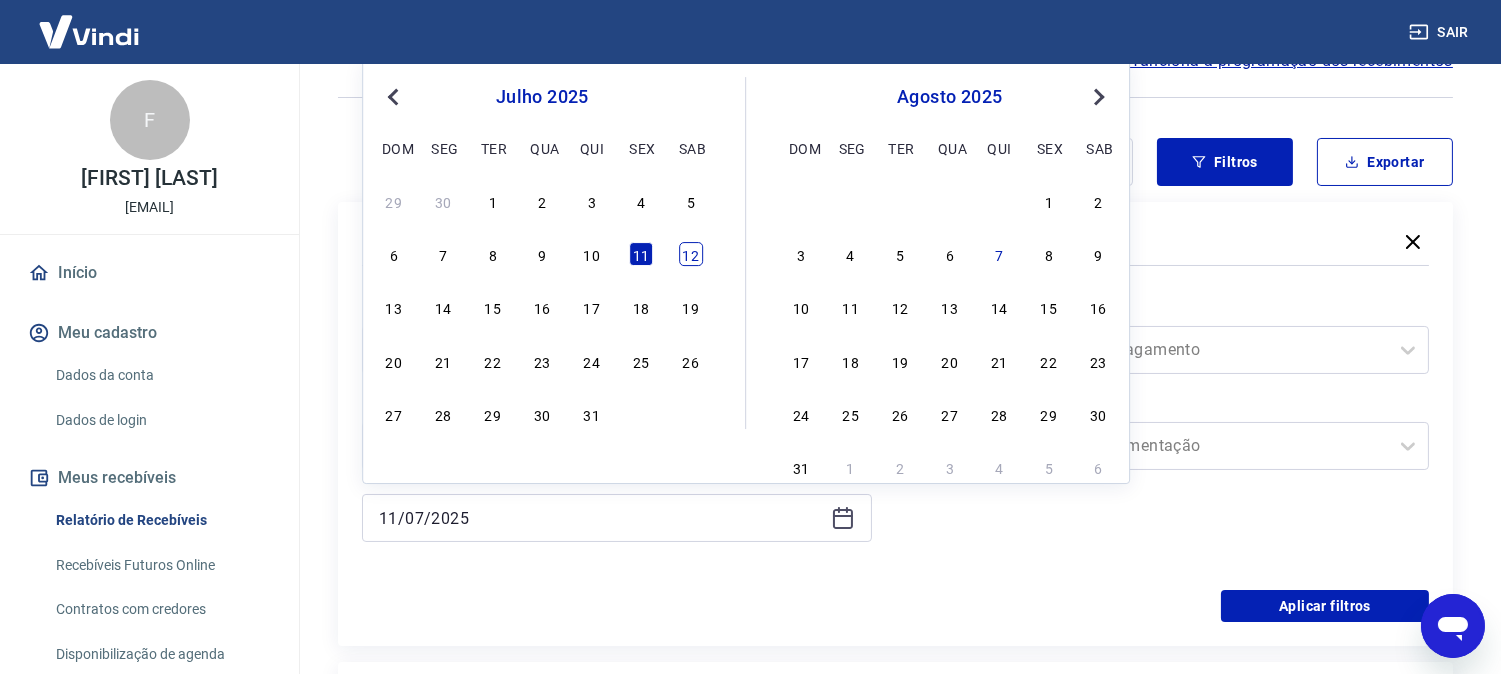 click on "12" at bounding box center (691, 254) 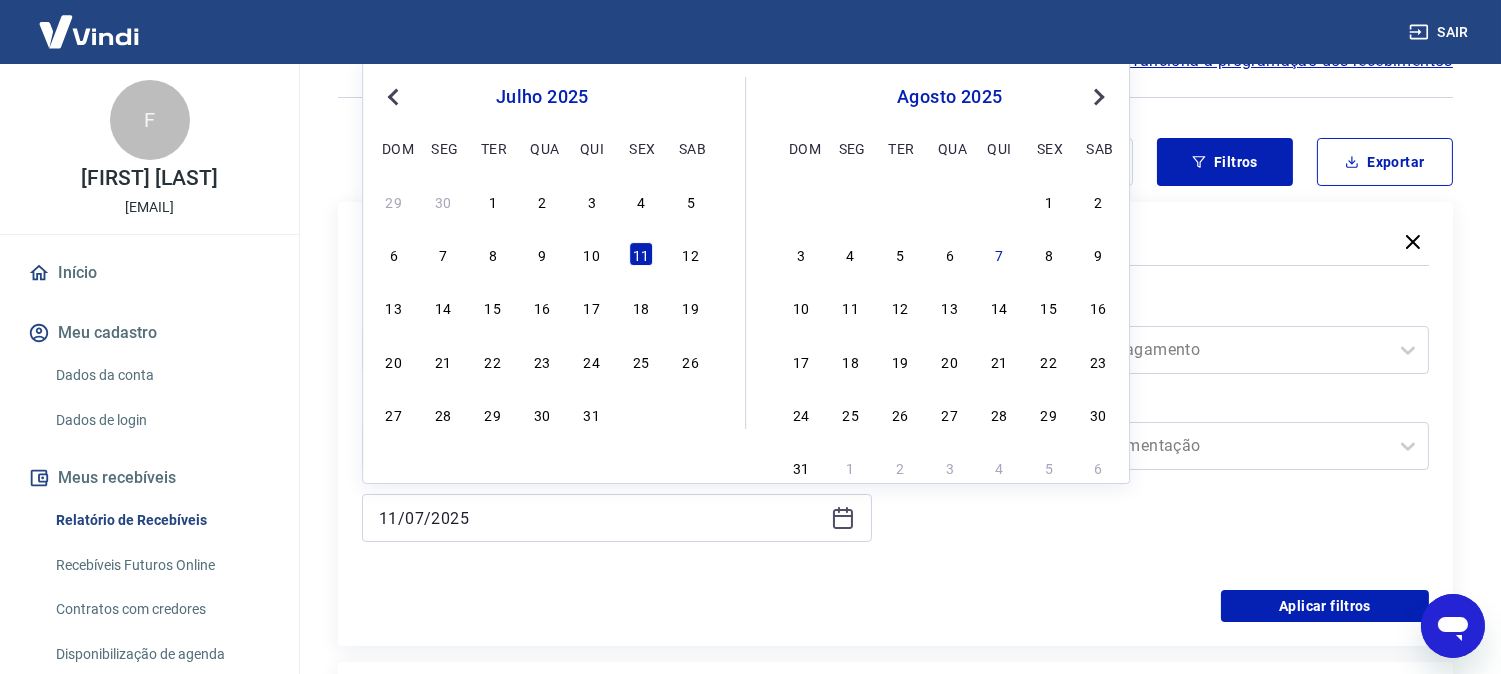 click on "Período" at bounding box center [617, 310] 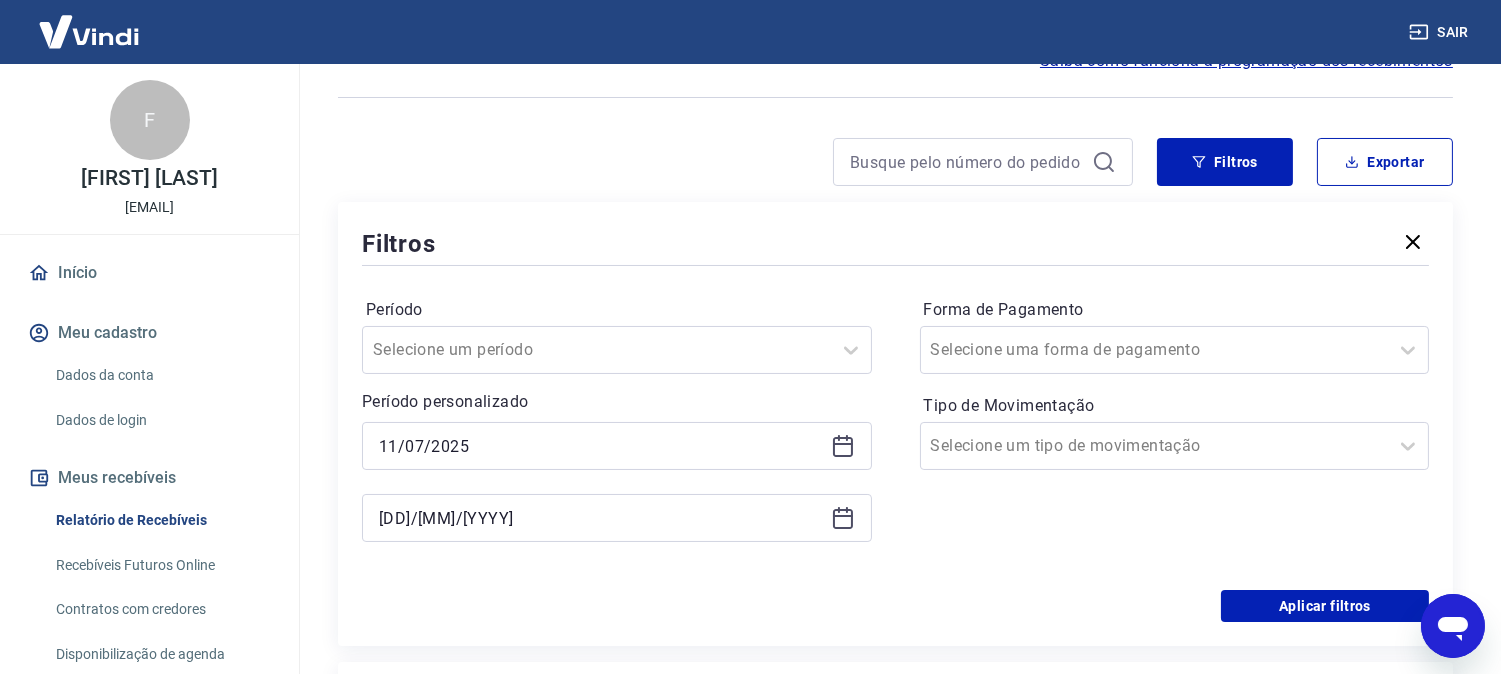 type on "[DD]/[MM]/[YYYY]" 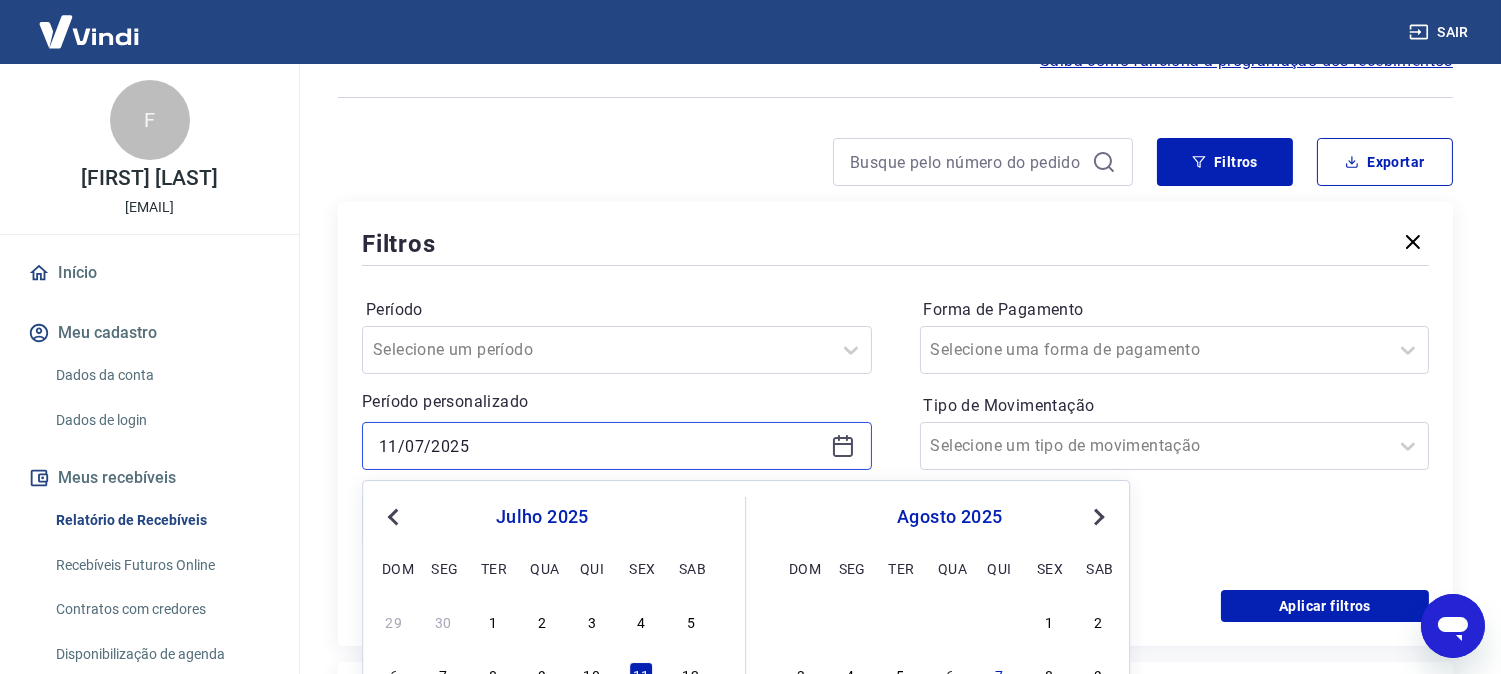 click on "11/07/2025" at bounding box center [601, 446] 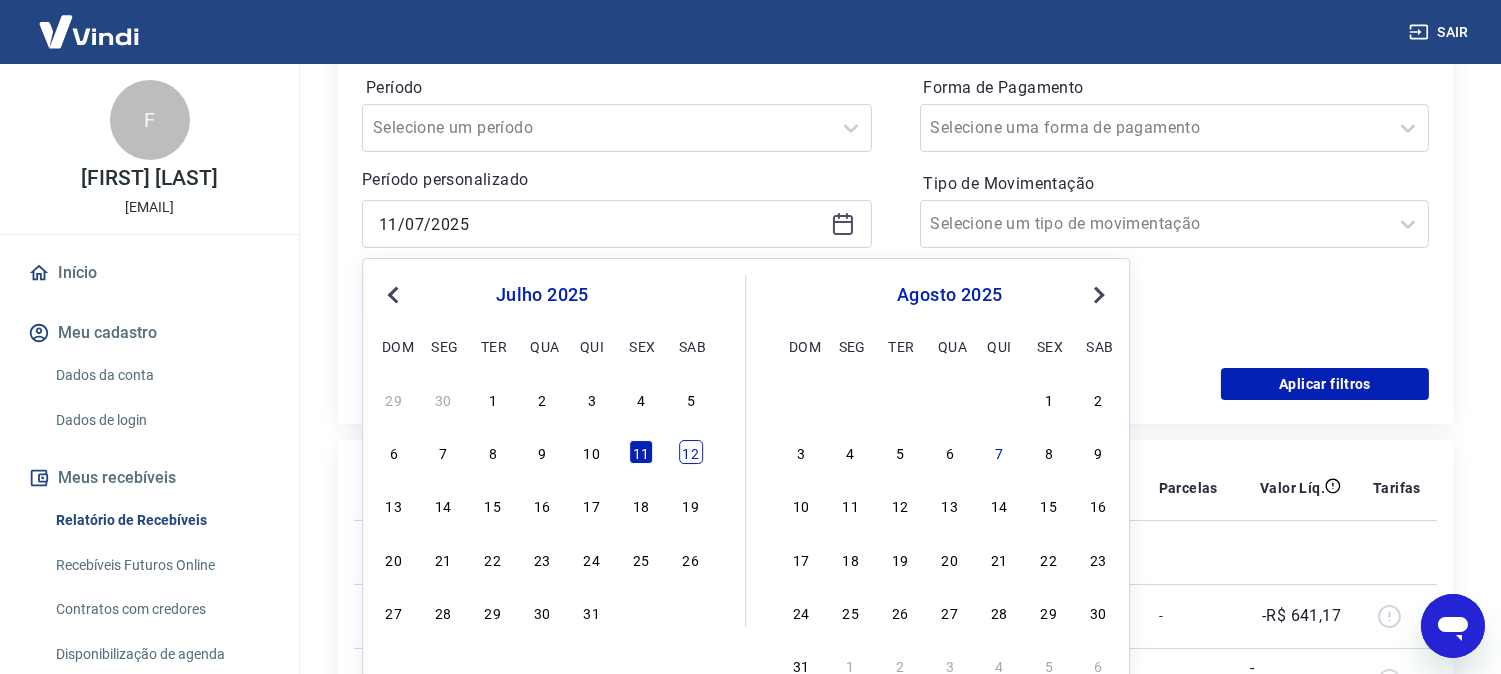 click on "12" at bounding box center [691, 452] 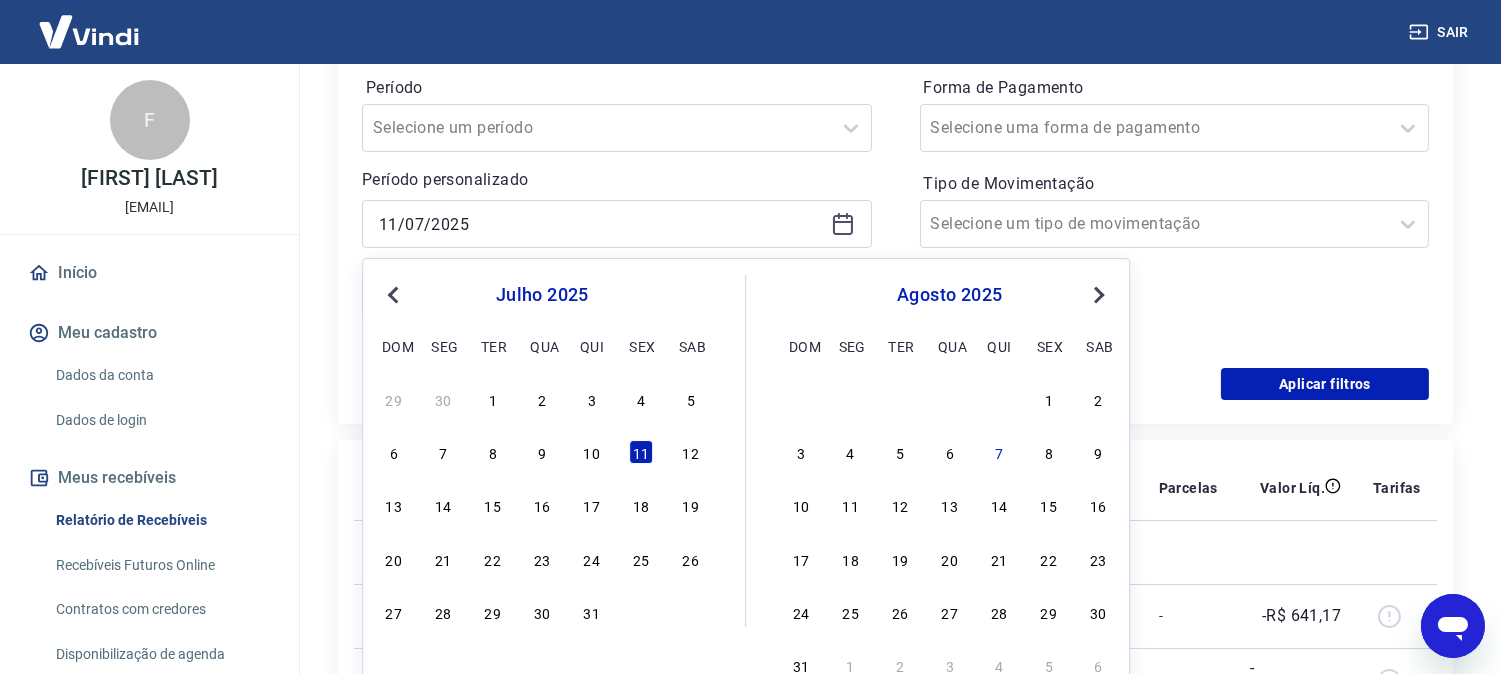 type on "[DD]/[MM]/[YYYY]" 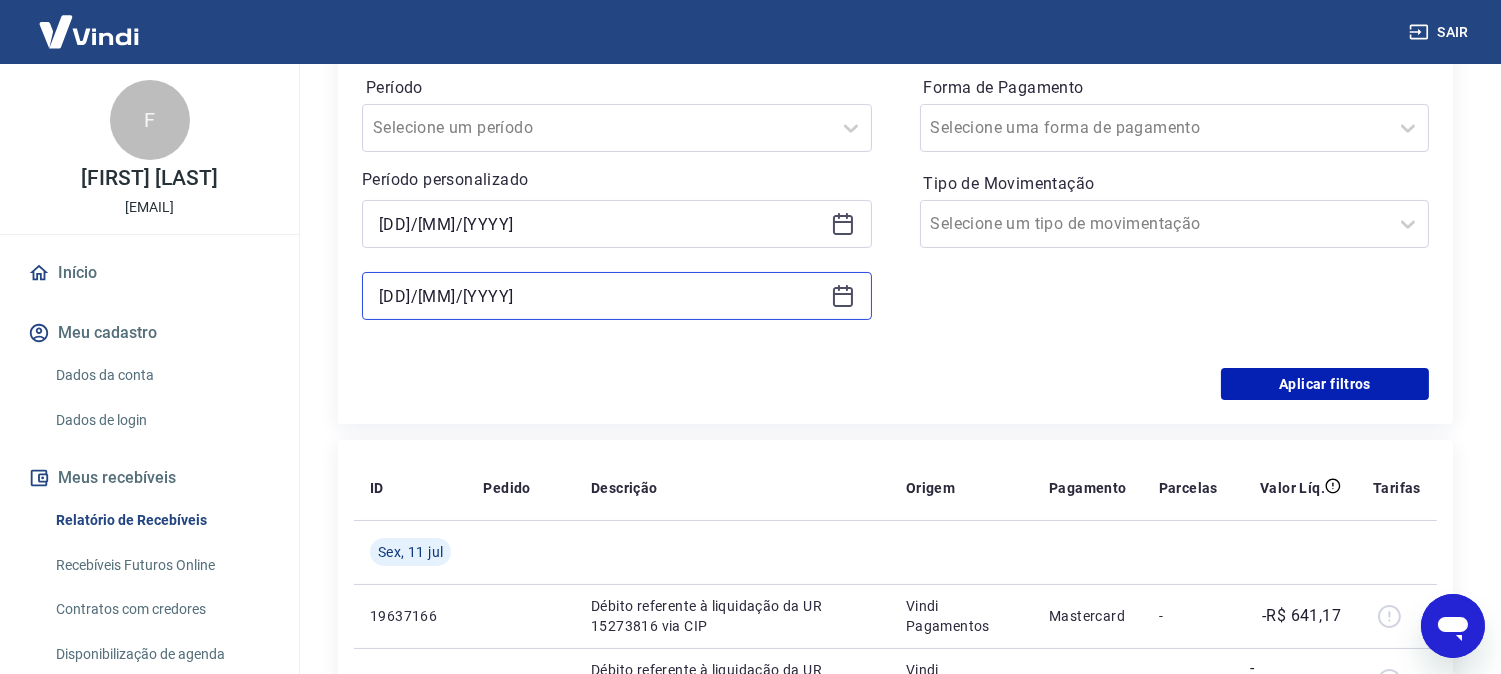 click on "[DD]/[MM]/[YYYY]" at bounding box center [601, 296] 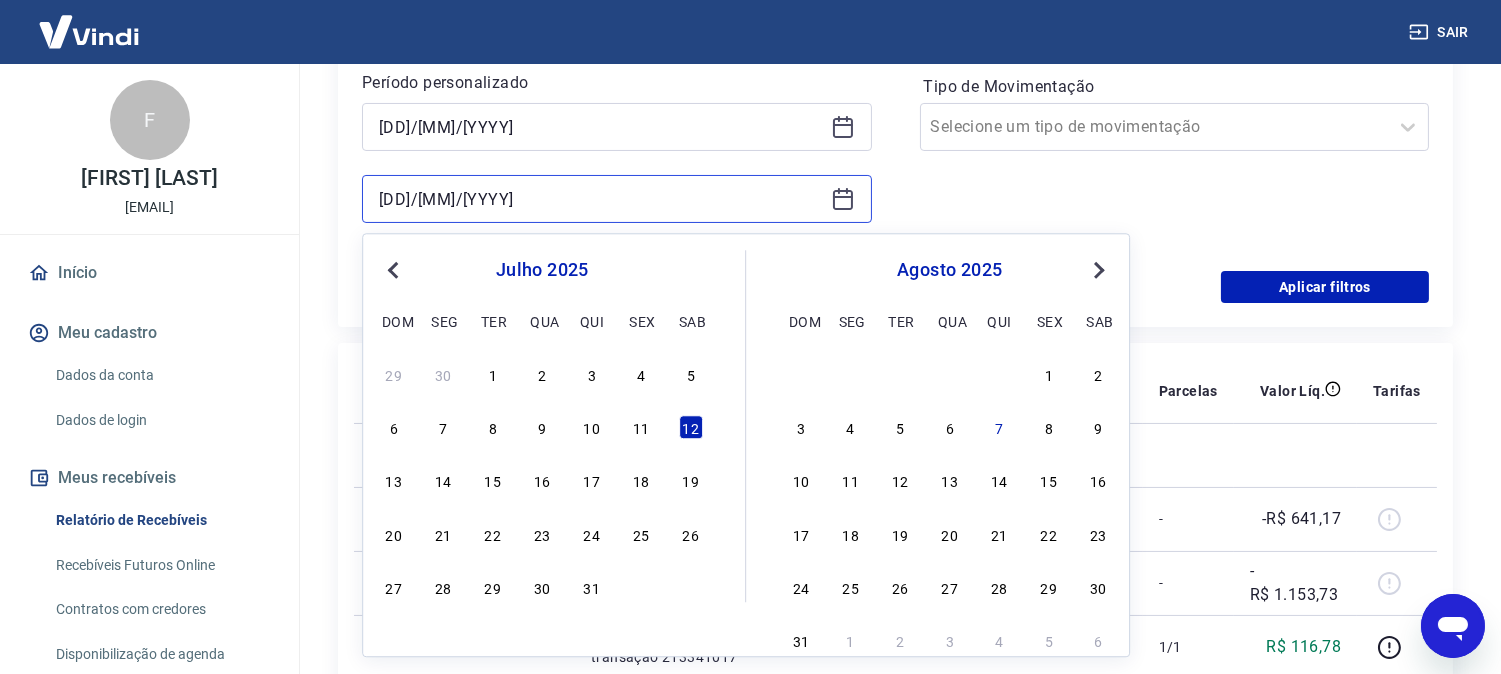 scroll, scrollTop: 444, scrollLeft: 0, axis: vertical 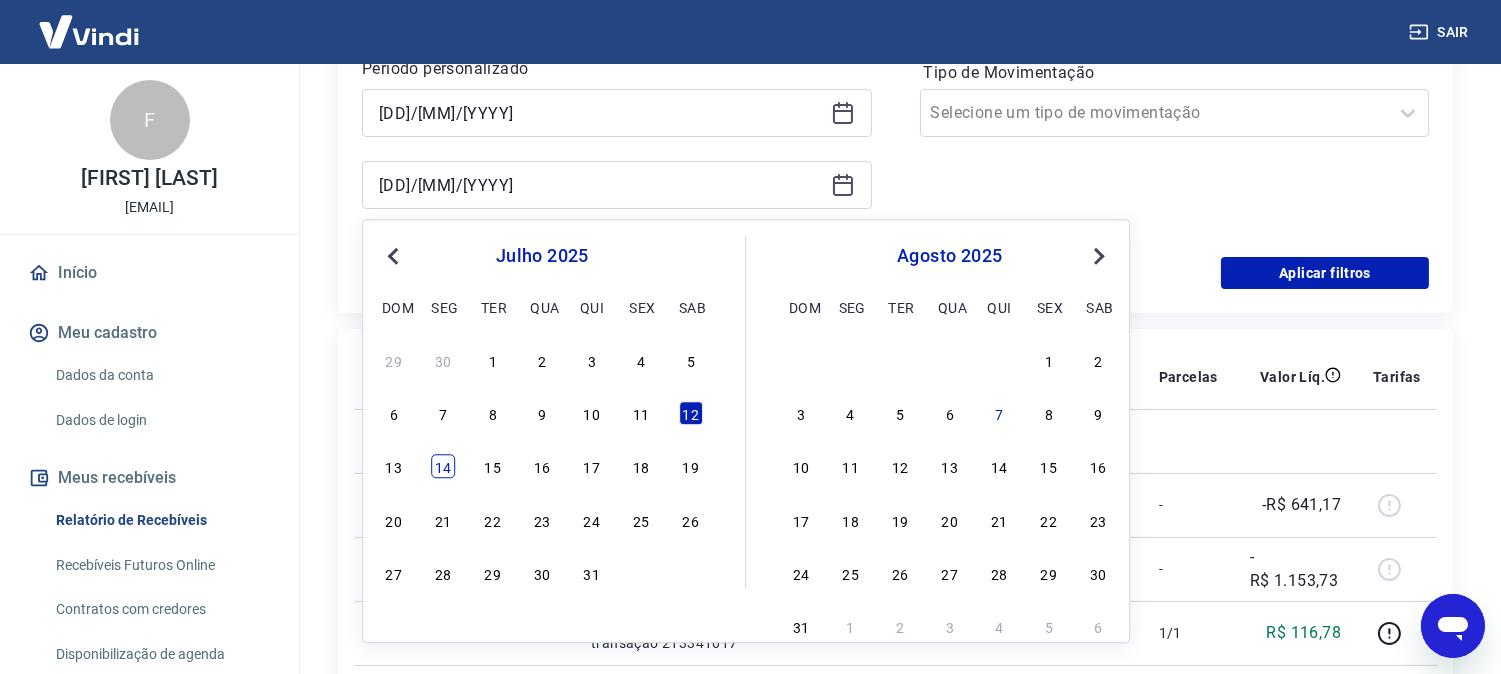 click on "14" at bounding box center [443, 467] 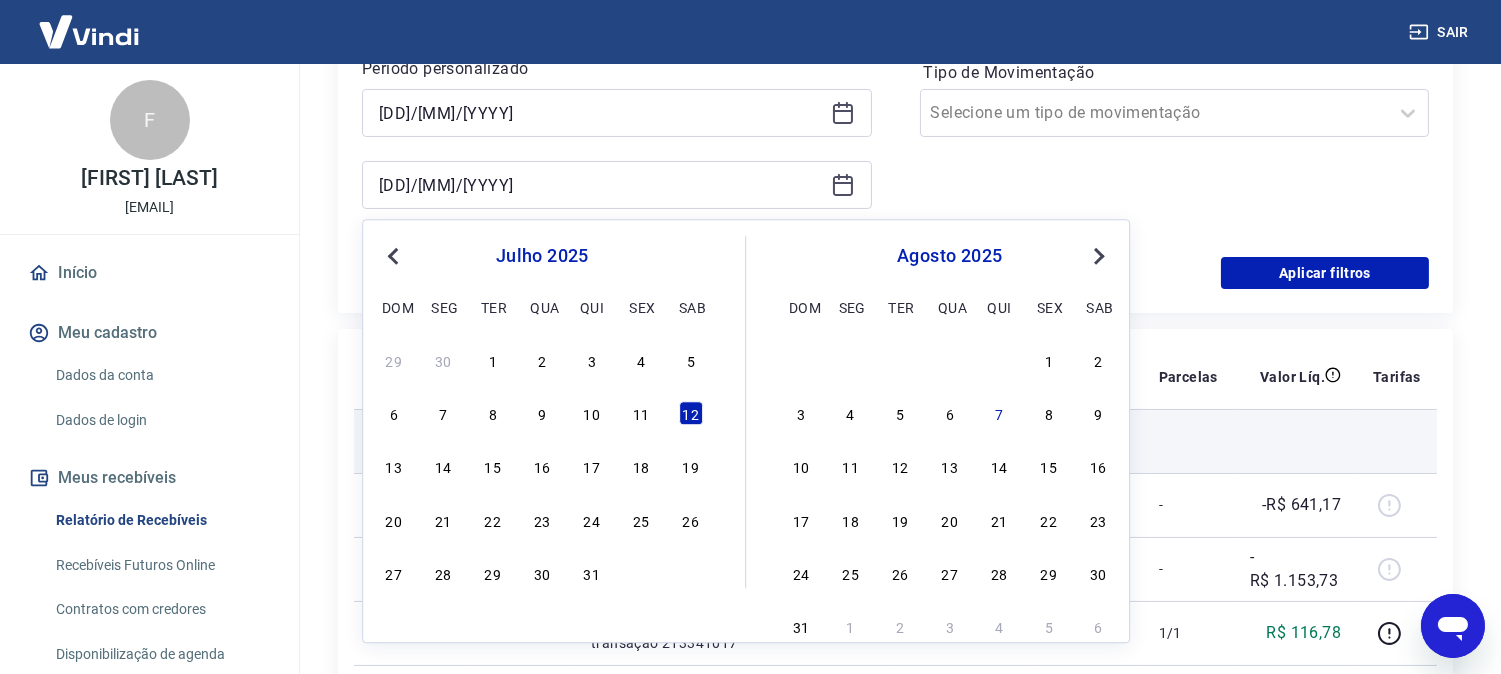 type on "[DD]/[MM]/[YYYY]" 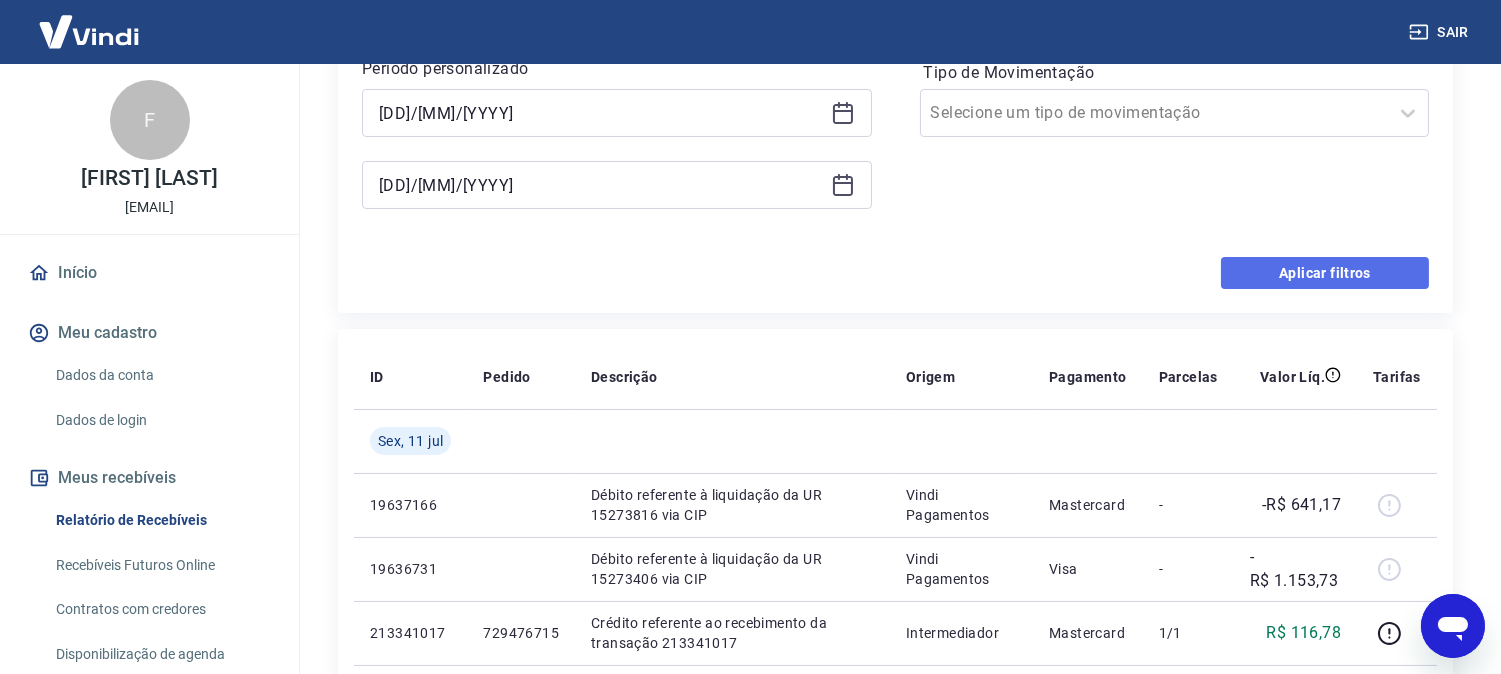 click on "Aplicar filtros" at bounding box center [1325, 273] 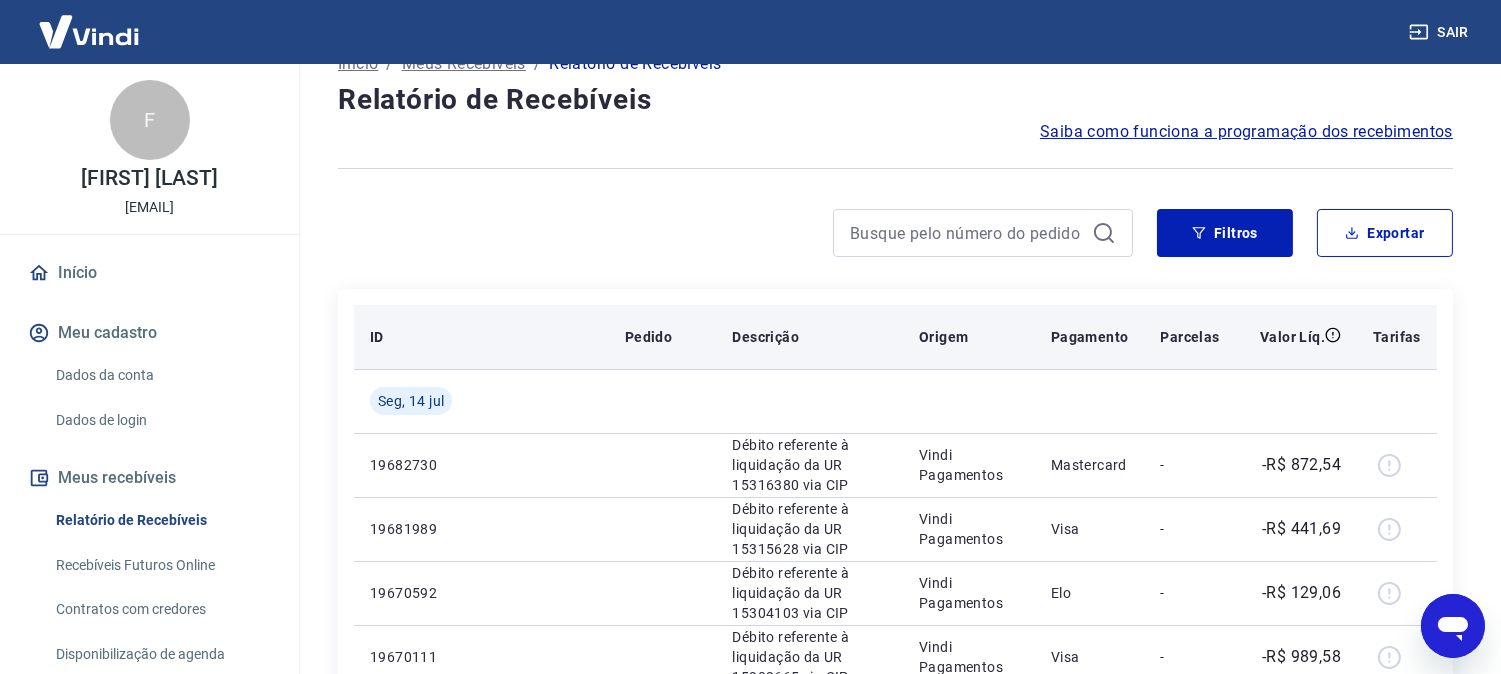 scroll, scrollTop: 111, scrollLeft: 0, axis: vertical 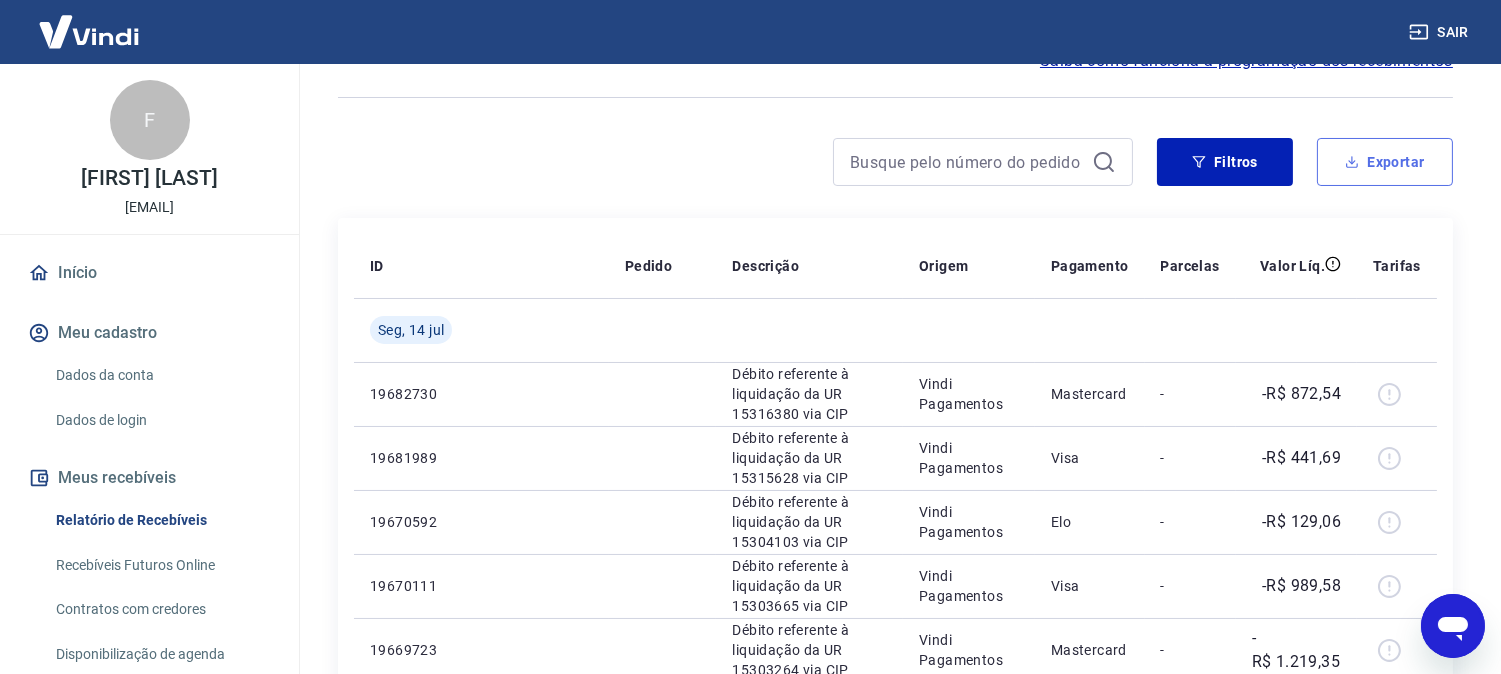 click on "Exportar" at bounding box center (1385, 162) 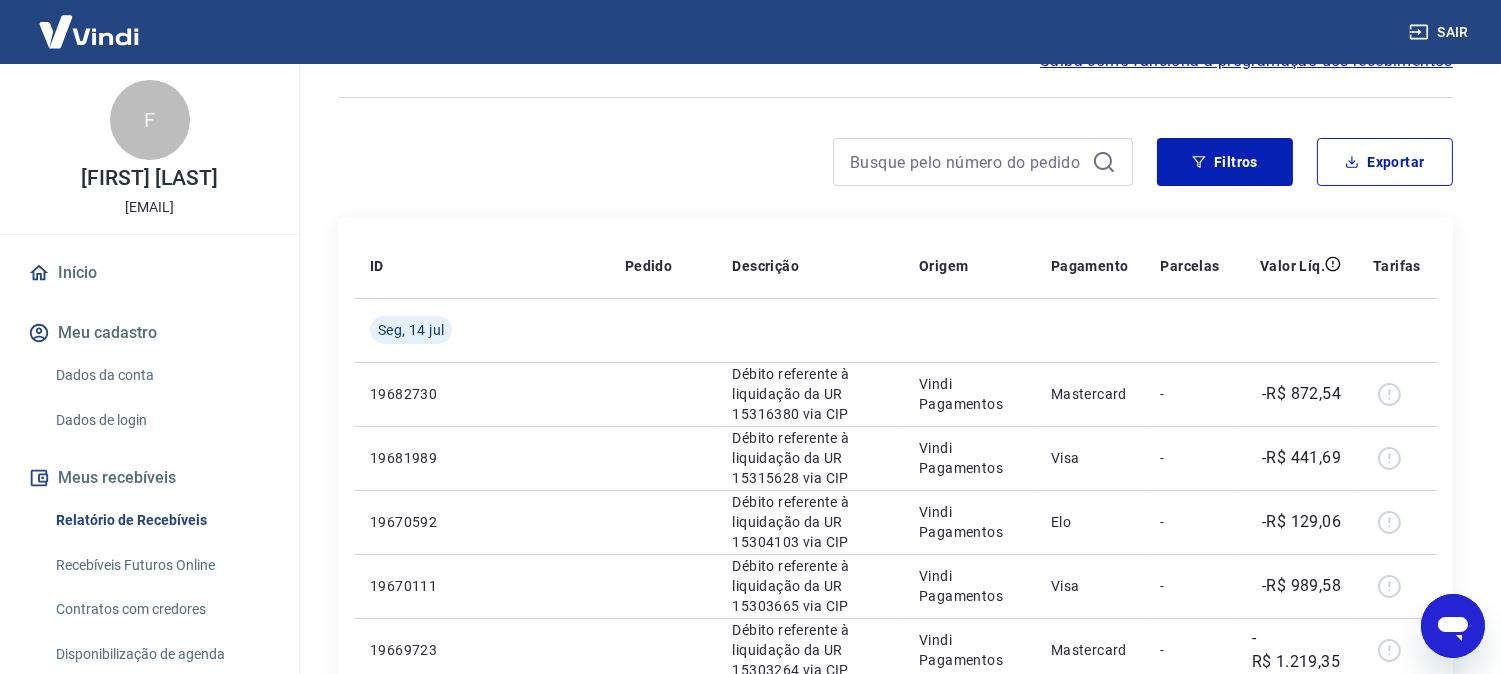type on "[DD]/[MM]/[YYYY]" 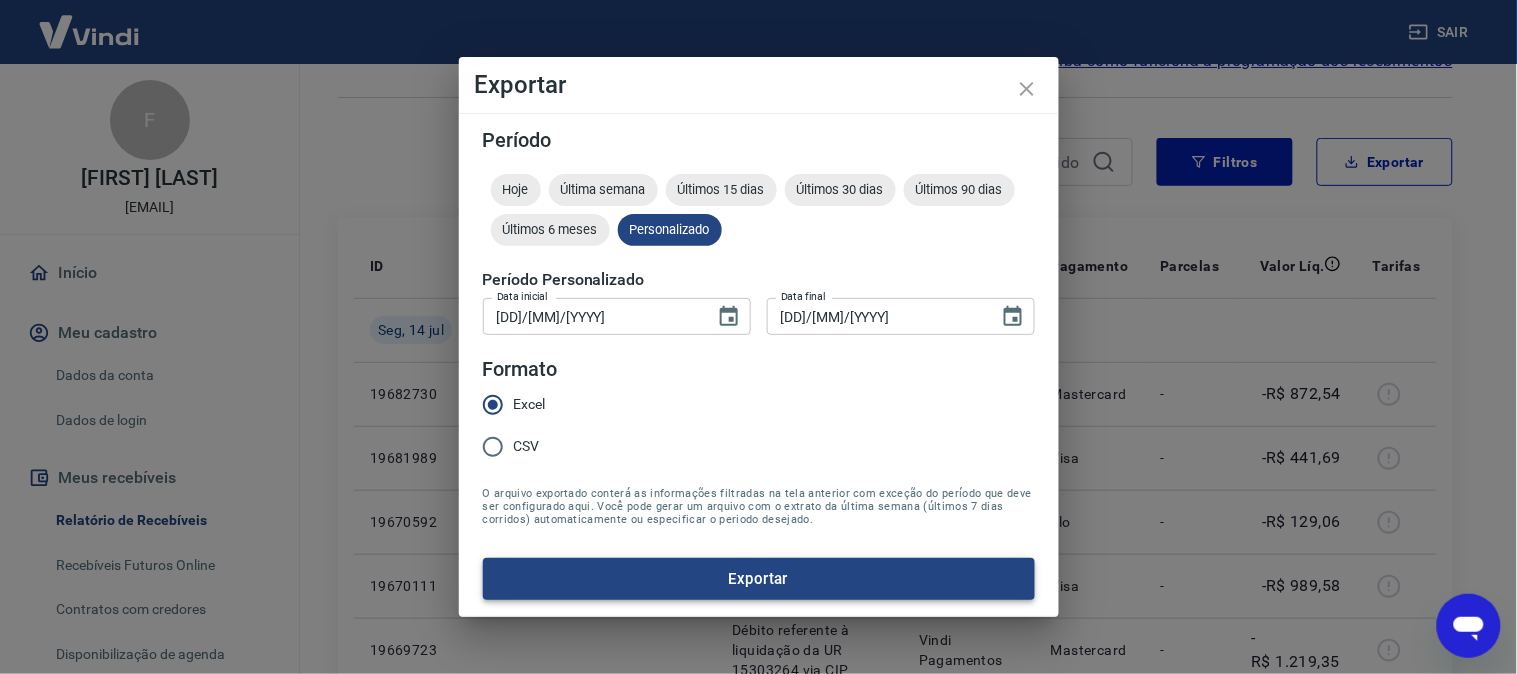 click on "Exportar" at bounding box center [759, 579] 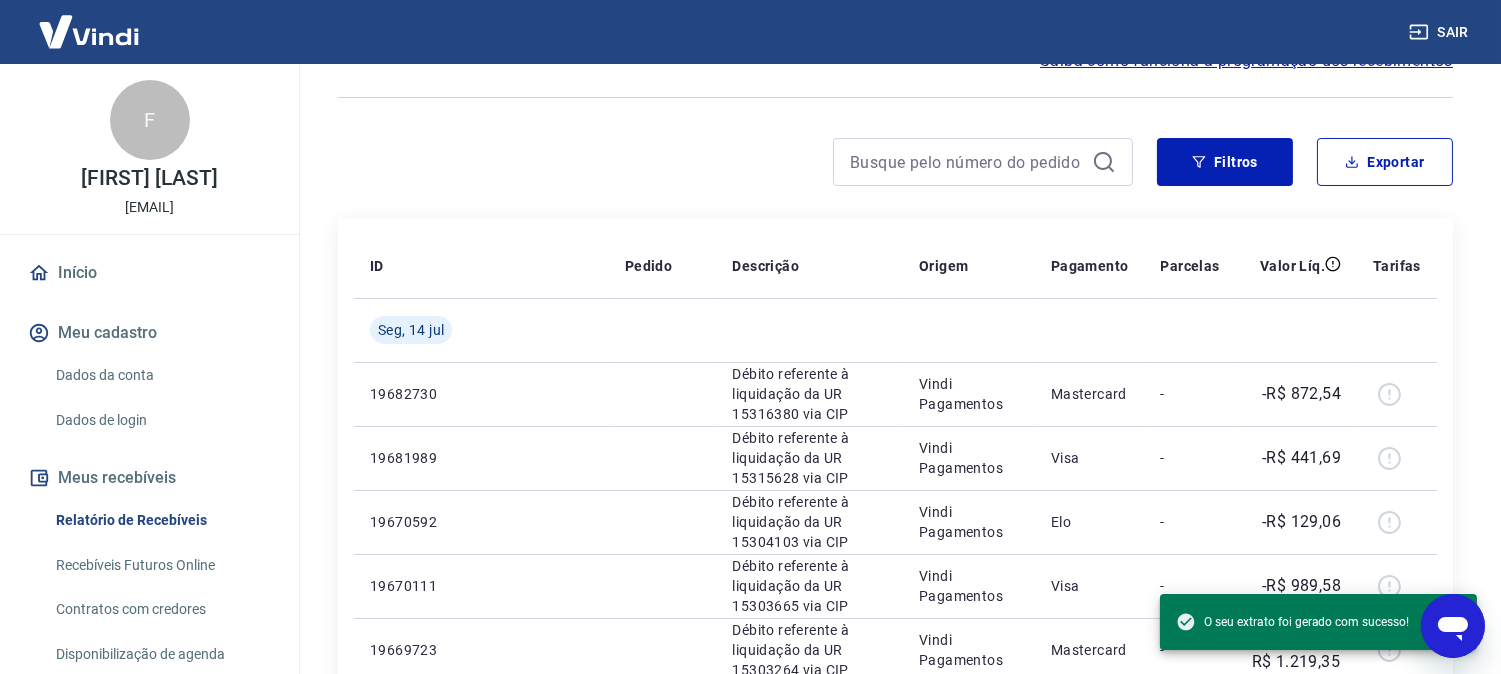 click at bounding box center (895, 97) 